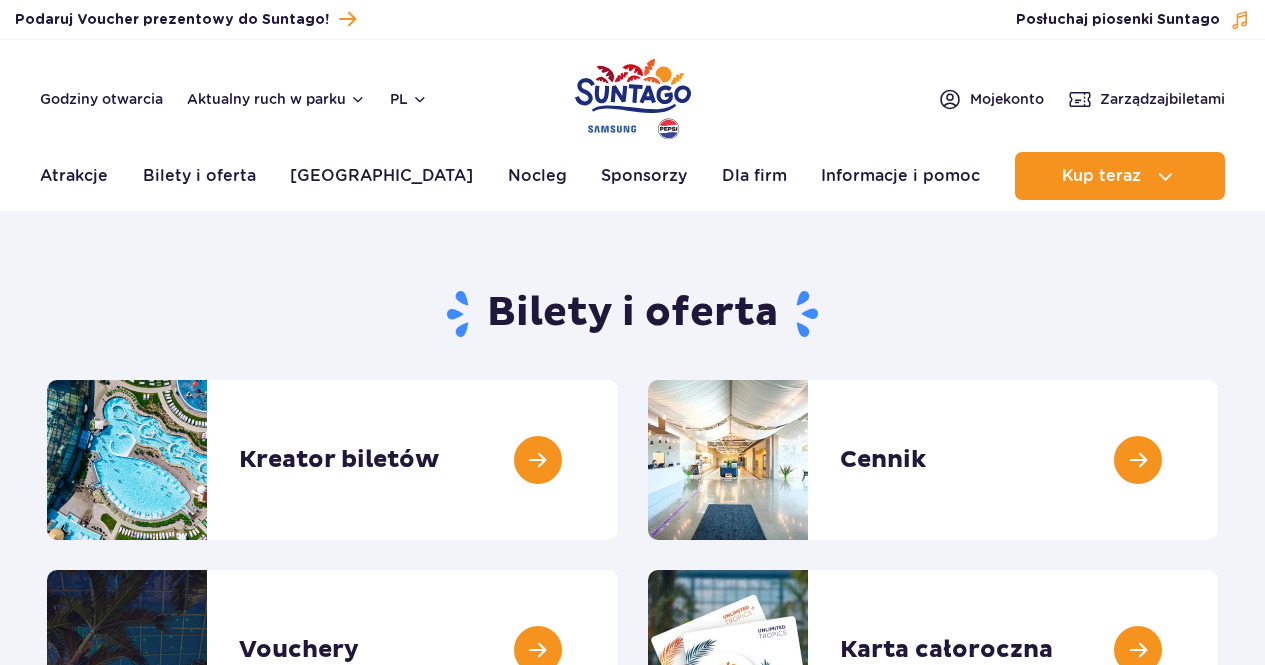 scroll, scrollTop: 0, scrollLeft: 0, axis: both 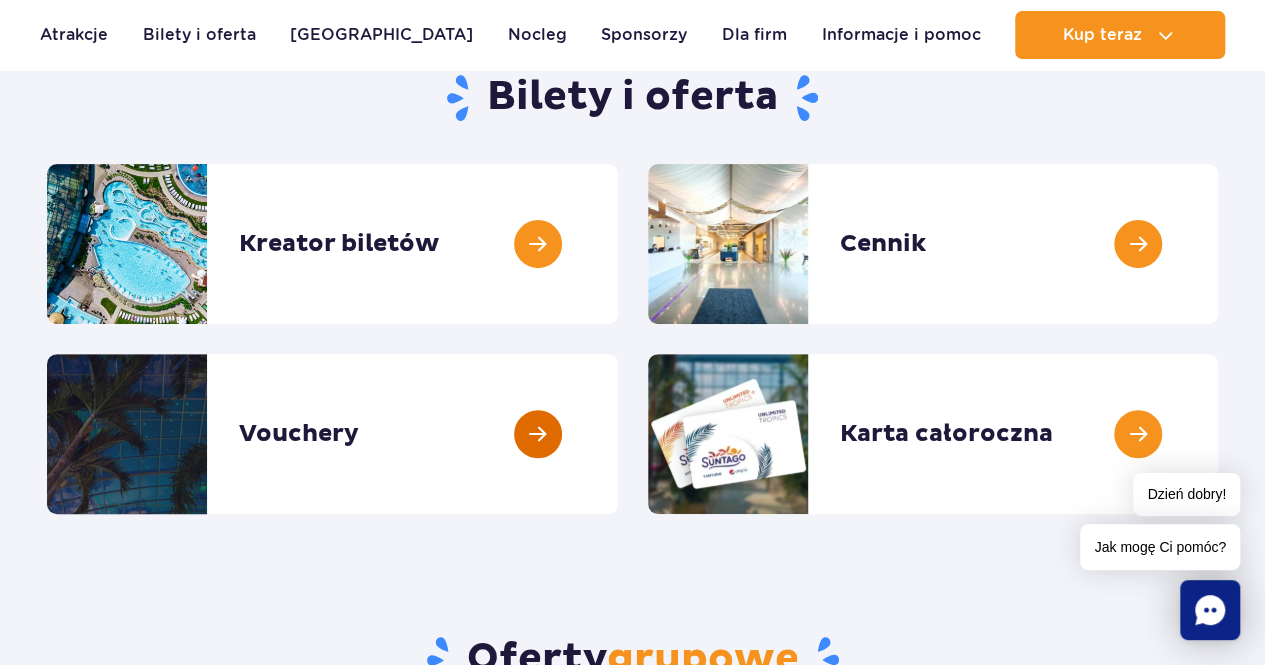 click at bounding box center (618, 434) 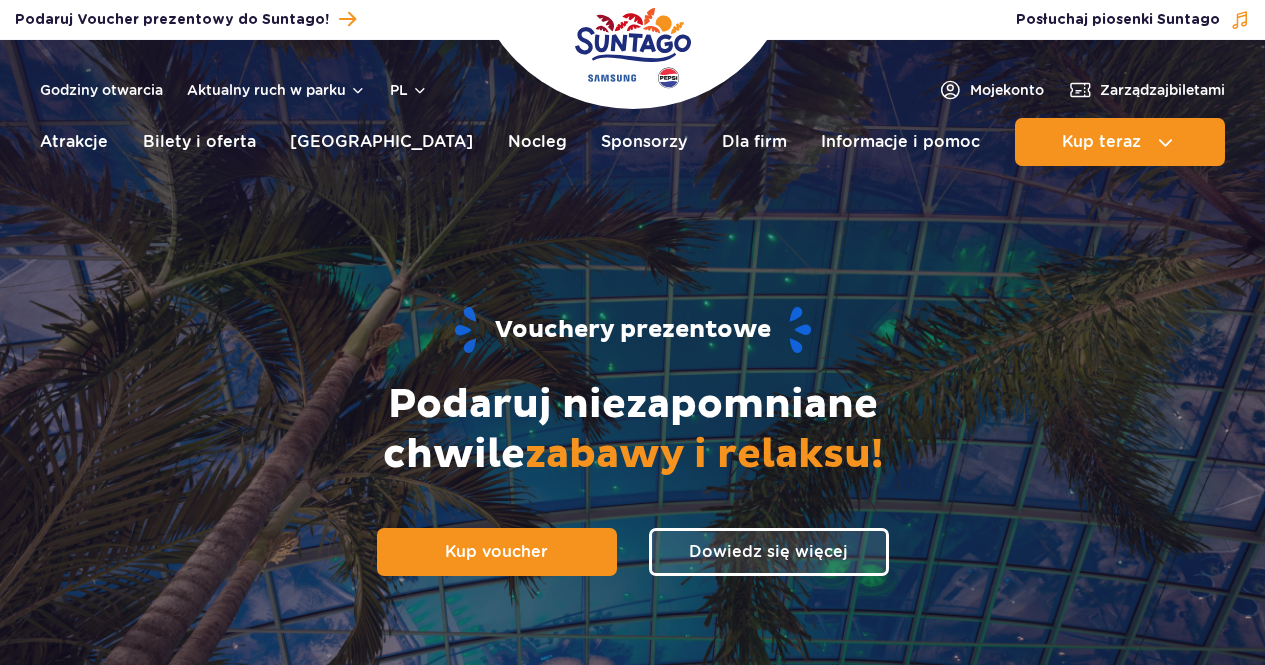 scroll, scrollTop: 0, scrollLeft: 0, axis: both 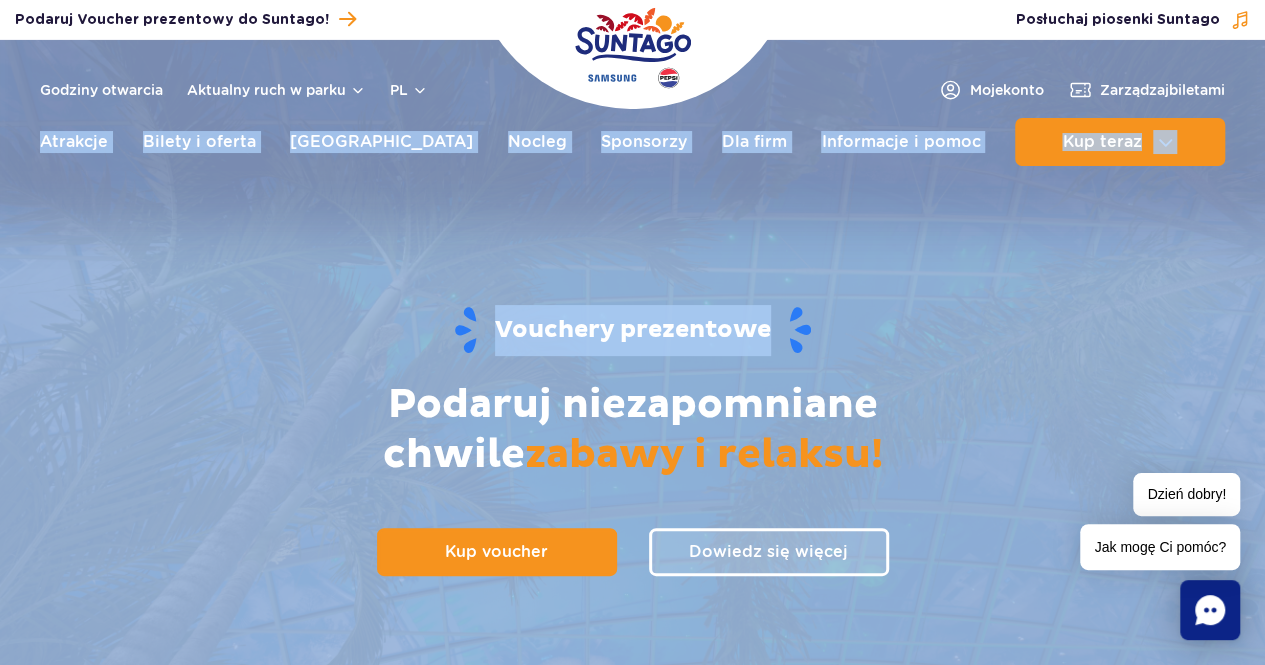 drag, startPoint x: 1268, startPoint y: 87, endPoint x: 1278, endPoint y: 137, distance: 50.990196 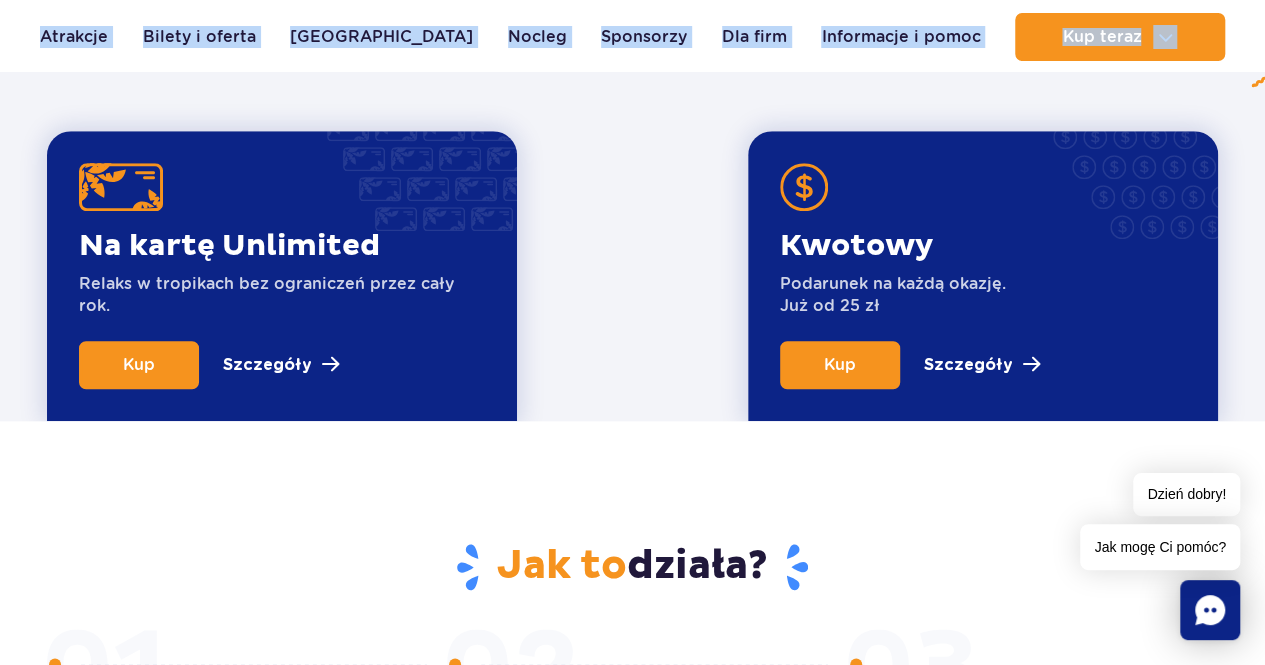 scroll, scrollTop: 872, scrollLeft: 0, axis: vertical 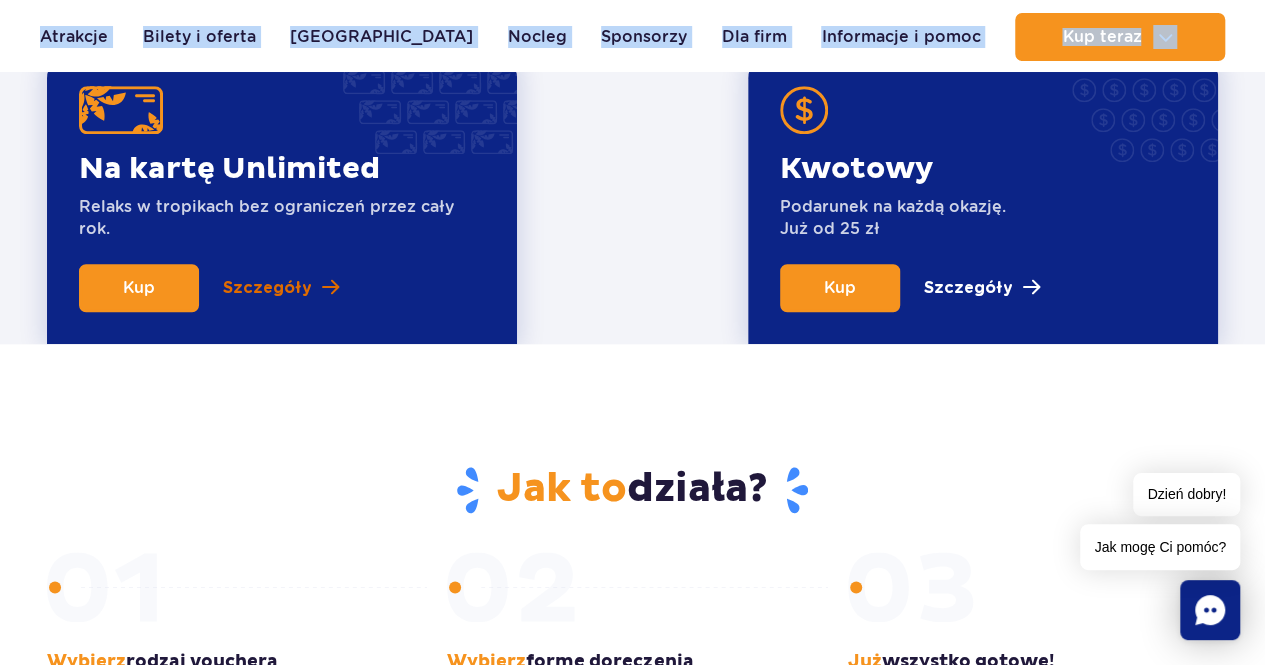 click on "Szczegóły" at bounding box center (267, 288) 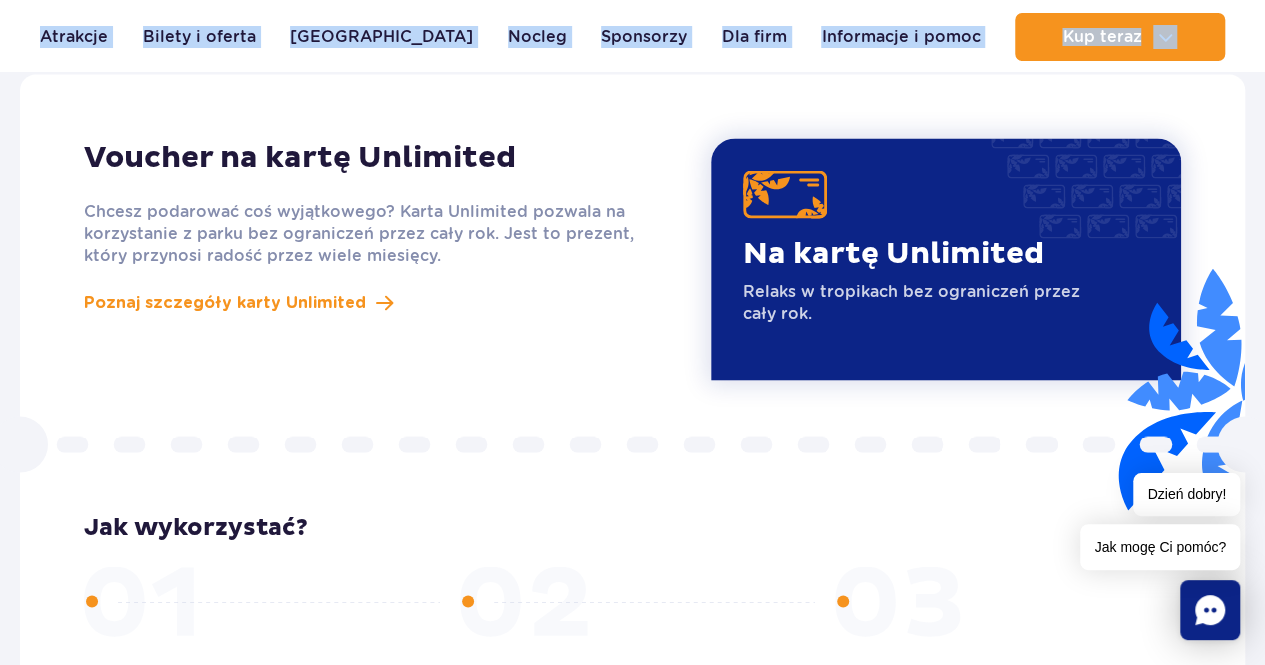 scroll, scrollTop: 1735, scrollLeft: 0, axis: vertical 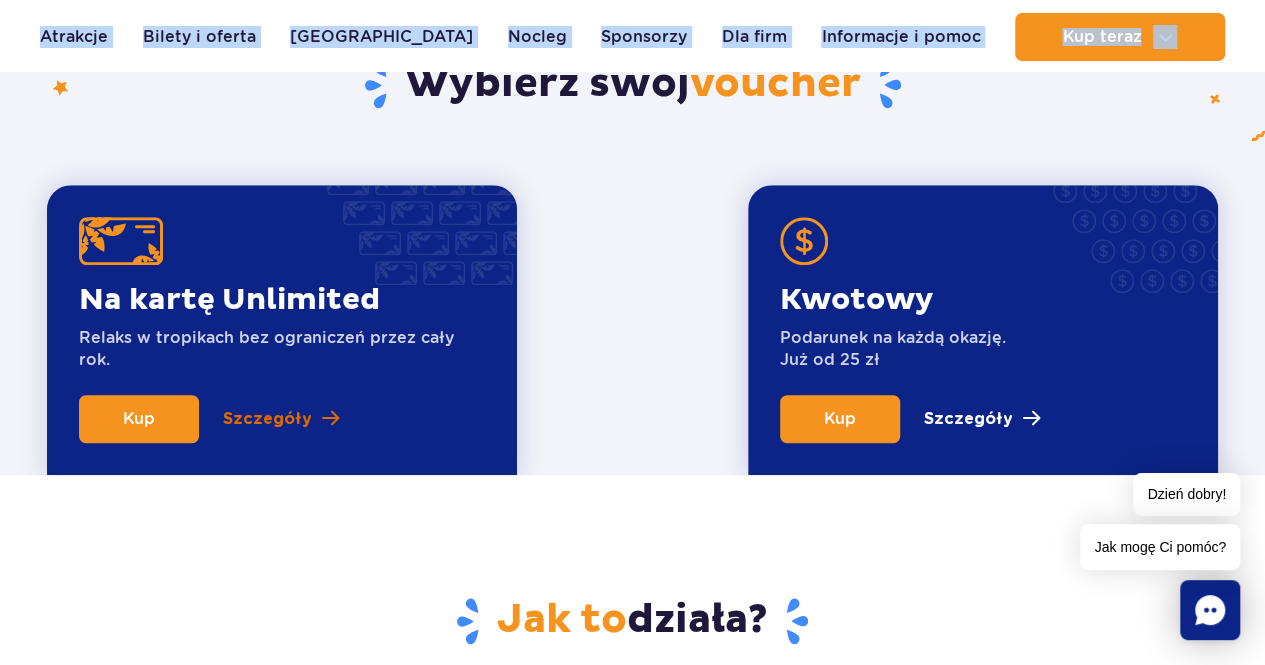 click on "Szczegóły" at bounding box center (267, 419) 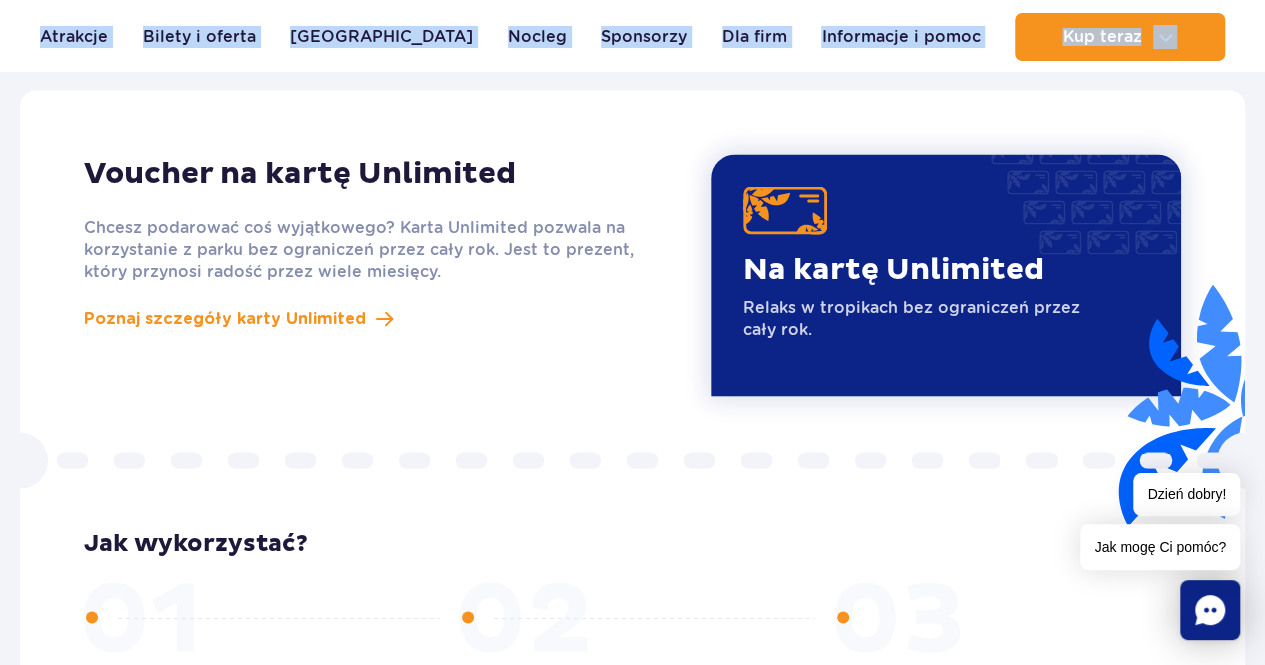 scroll, scrollTop: 1735, scrollLeft: 0, axis: vertical 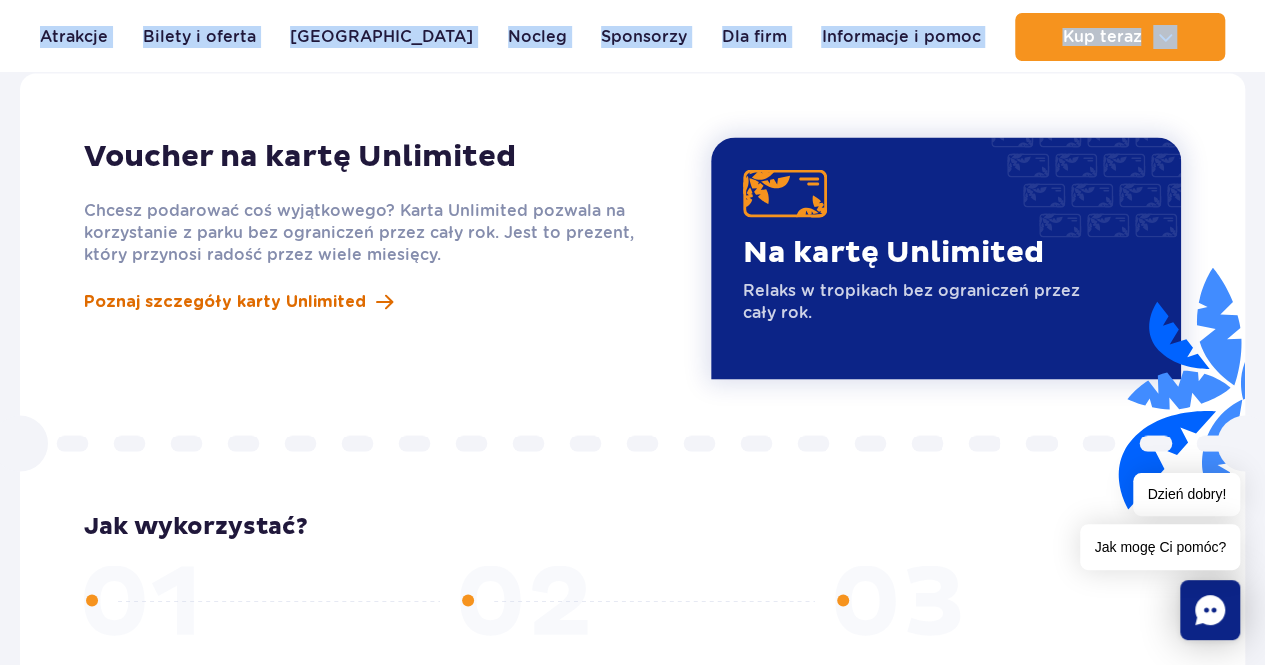 click on "Poznaj szczegóły karty Unlimited" at bounding box center [225, 301] 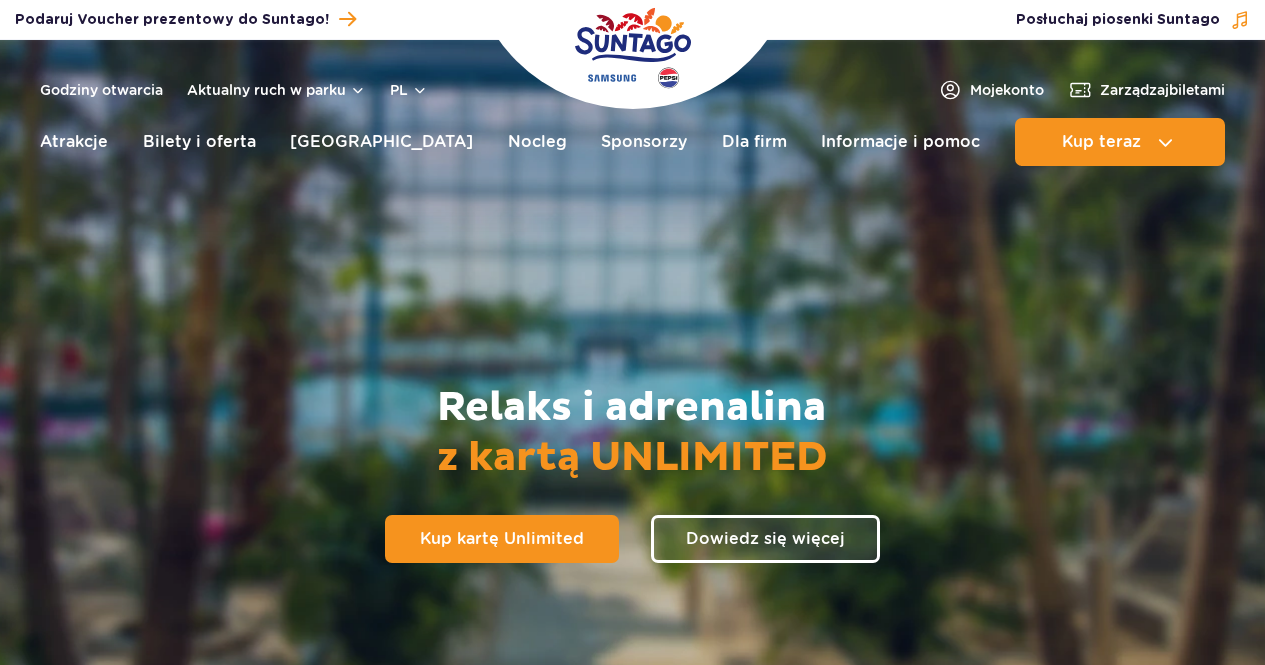 scroll, scrollTop: 0, scrollLeft: 0, axis: both 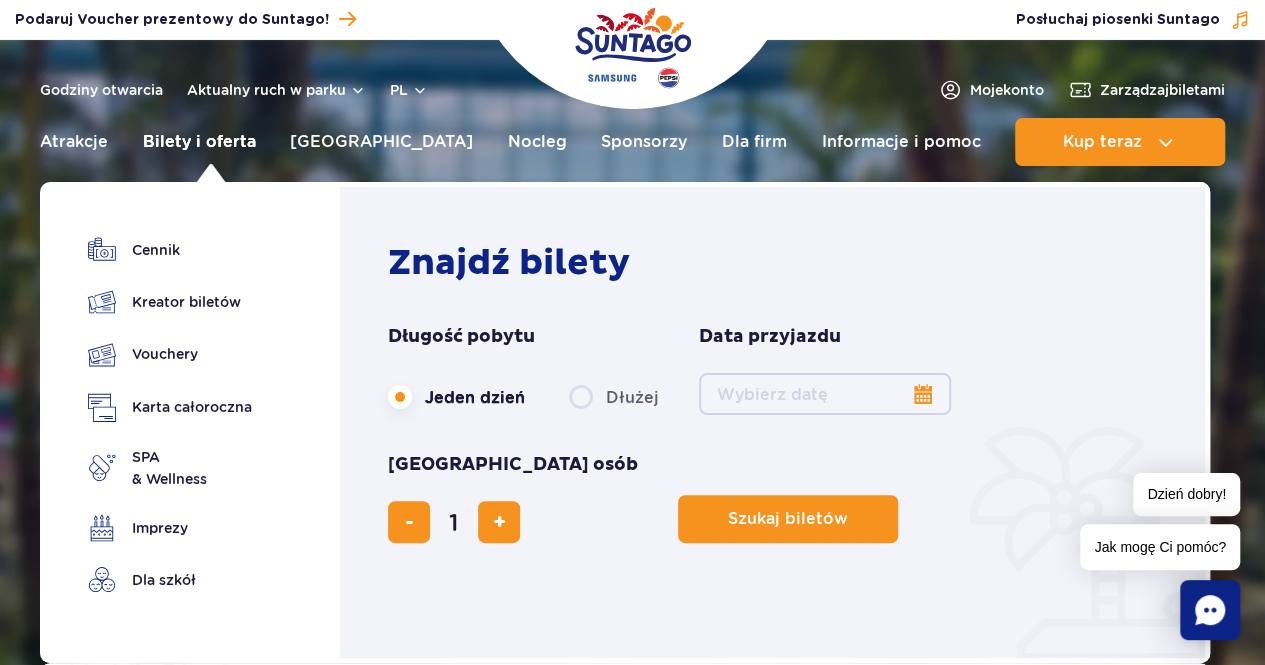 click on "Bilety i oferta" at bounding box center [199, 142] 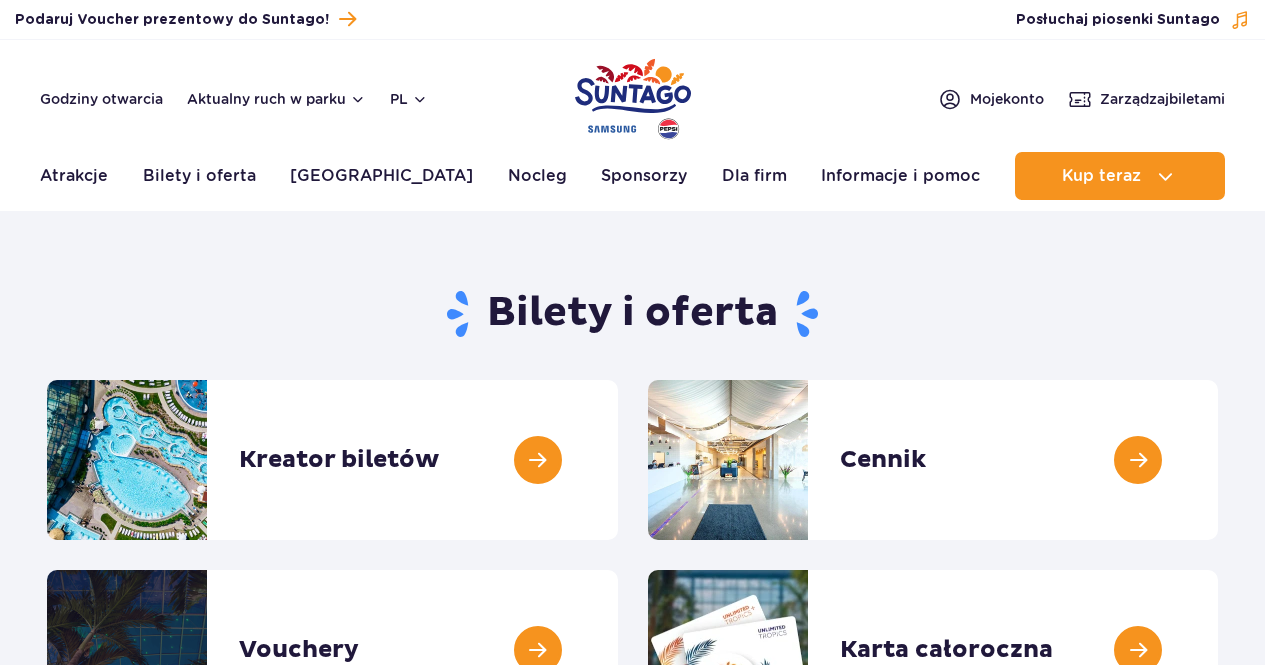 scroll, scrollTop: 0, scrollLeft: 0, axis: both 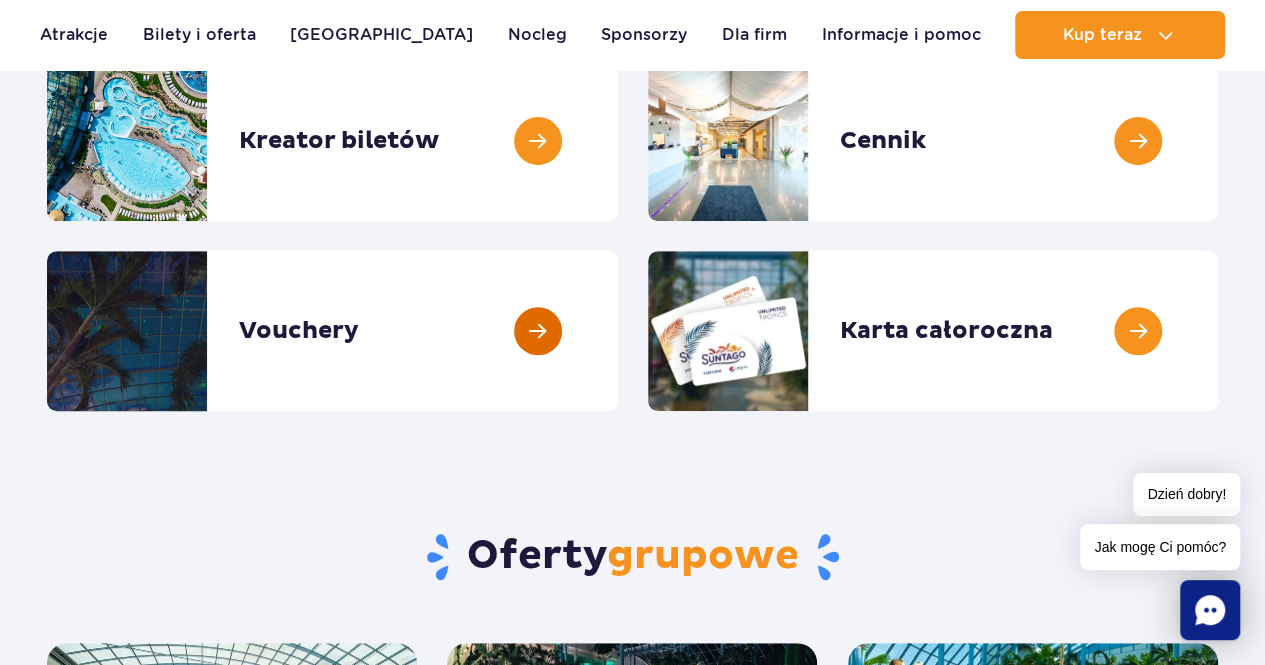 click at bounding box center [618, 331] 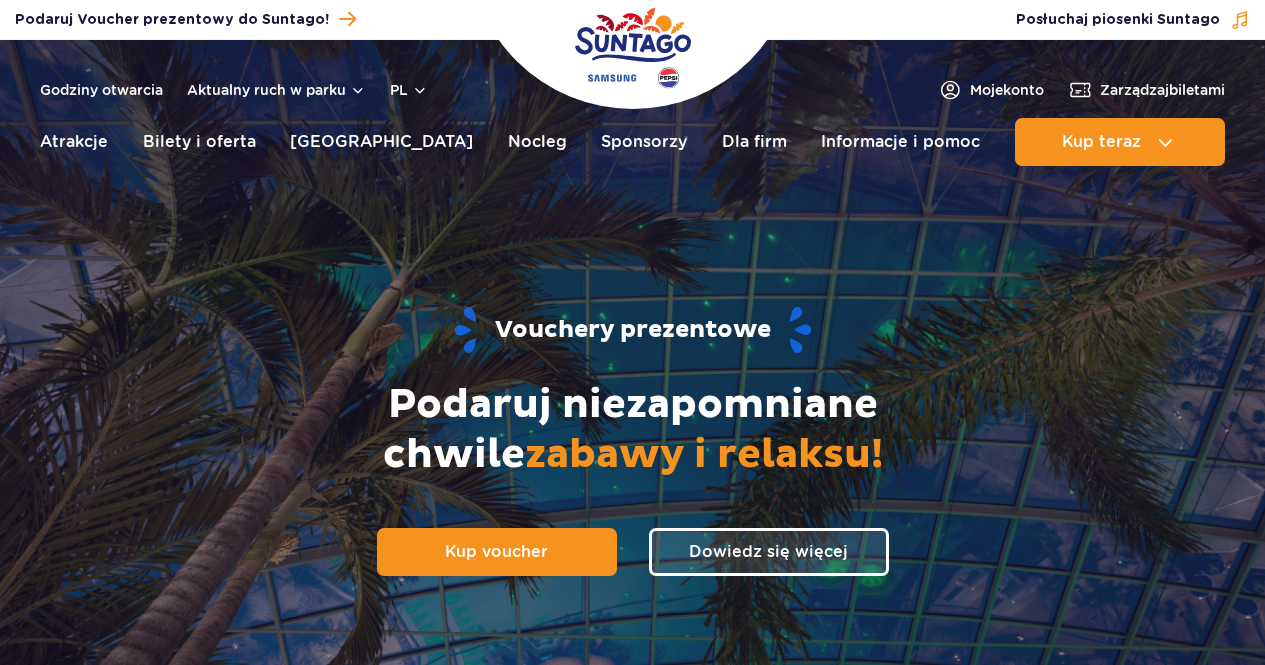 scroll, scrollTop: 0, scrollLeft: 0, axis: both 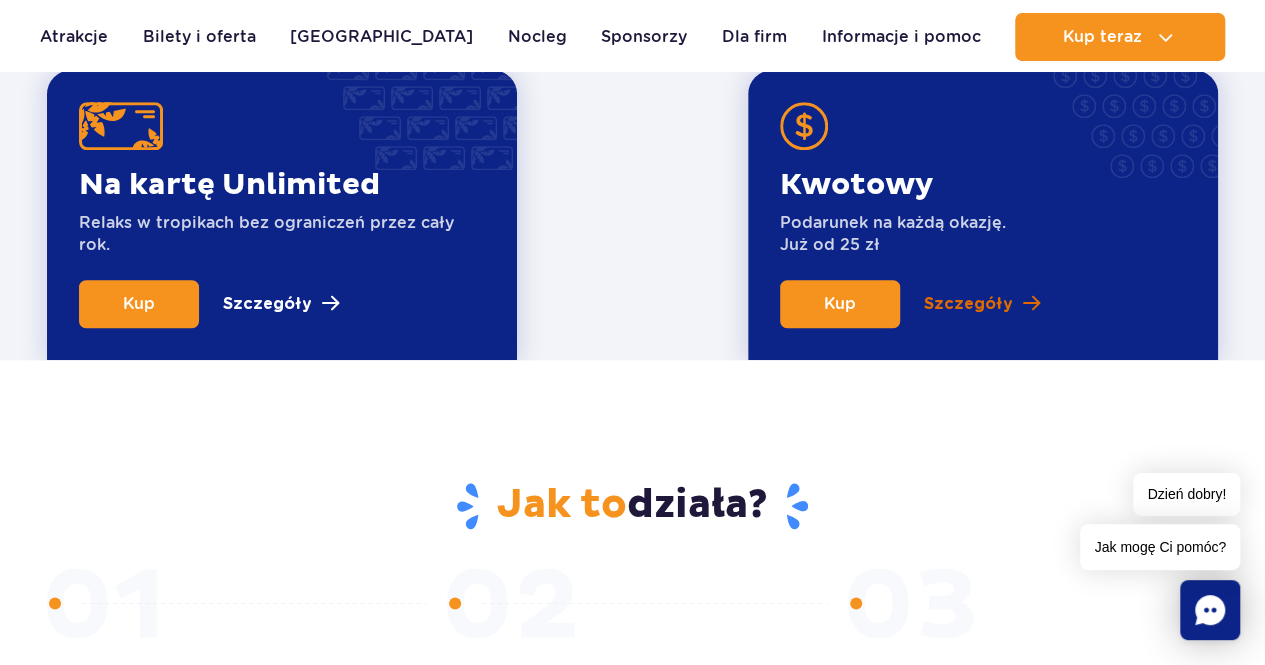 click on "Szczegóły" at bounding box center [968, 304] 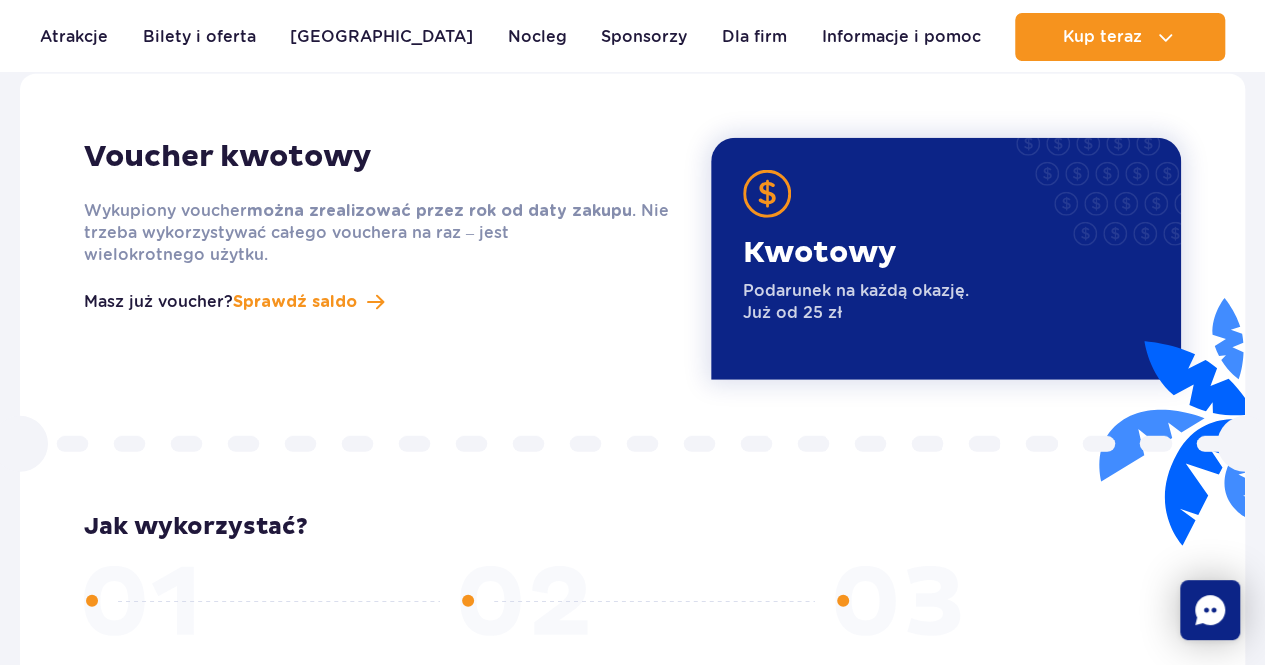 scroll, scrollTop: 2534, scrollLeft: 0, axis: vertical 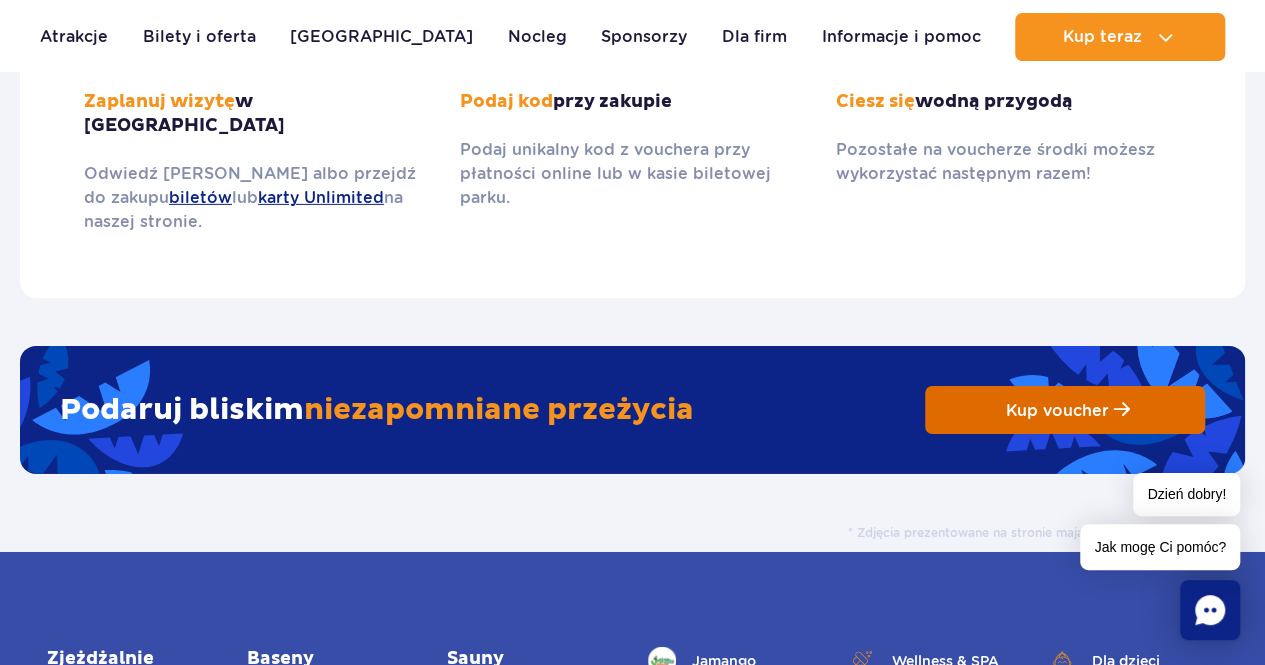 click on "Kup voucher" at bounding box center [1057, 410] 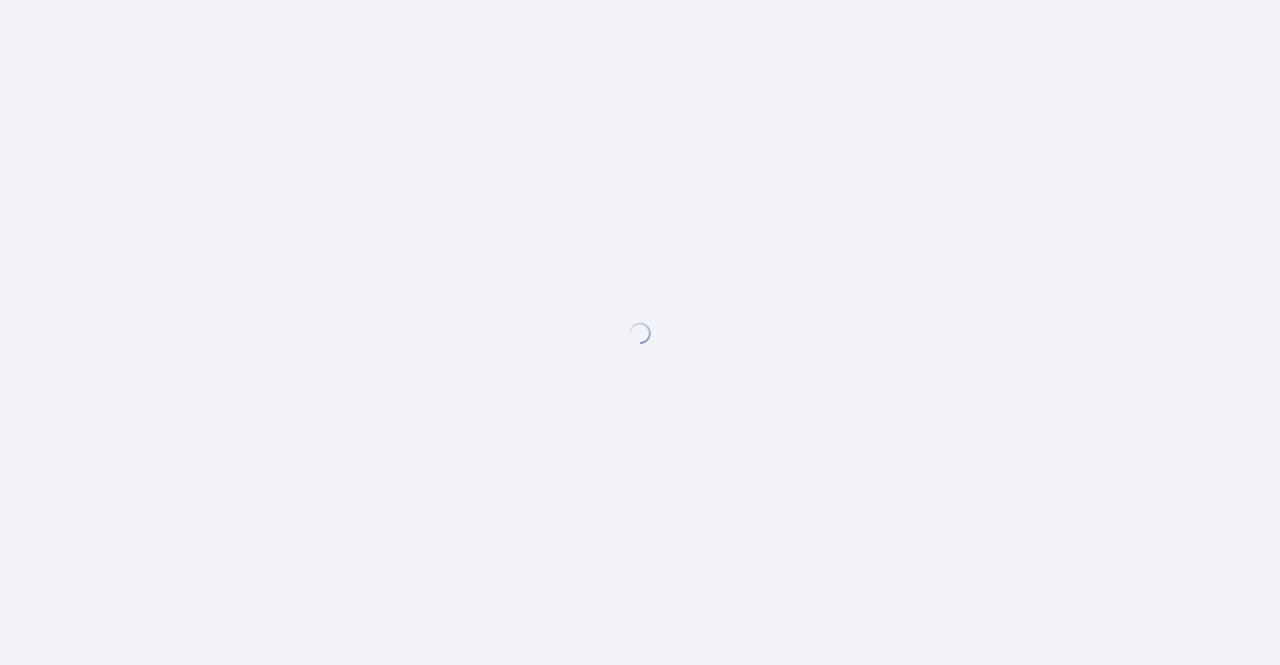 scroll, scrollTop: 0, scrollLeft: 0, axis: both 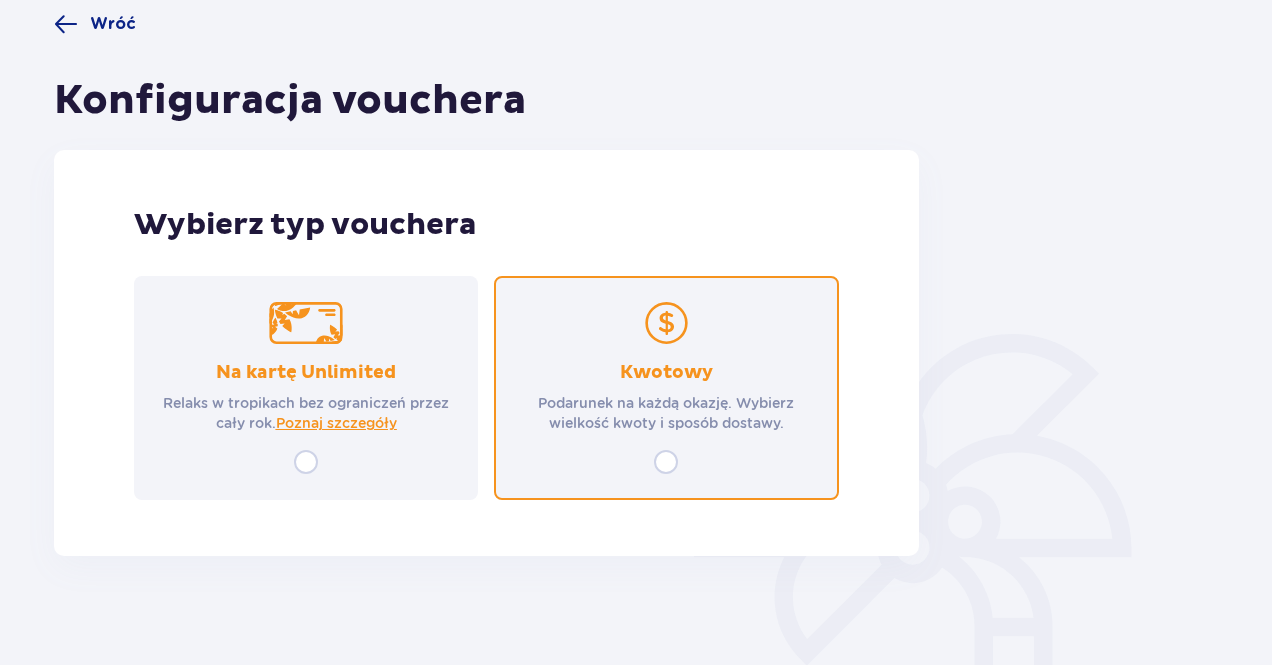 click at bounding box center [666, 462] 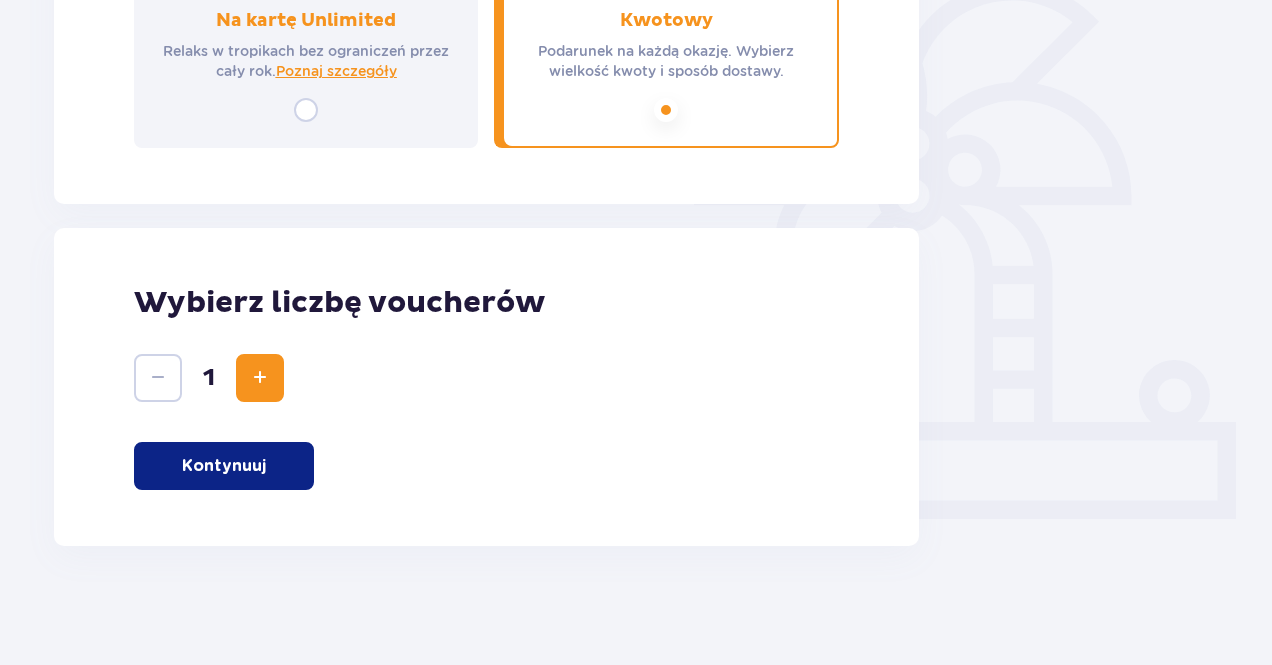 scroll, scrollTop: 514, scrollLeft: 0, axis: vertical 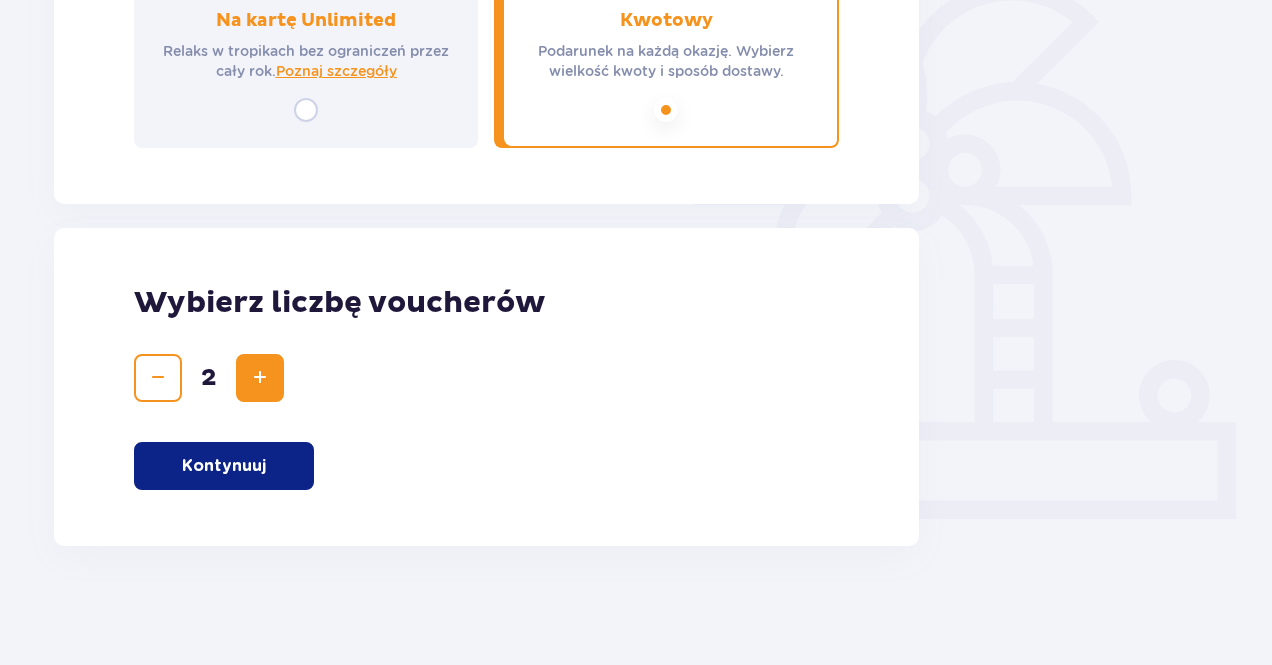 click at bounding box center (260, 378) 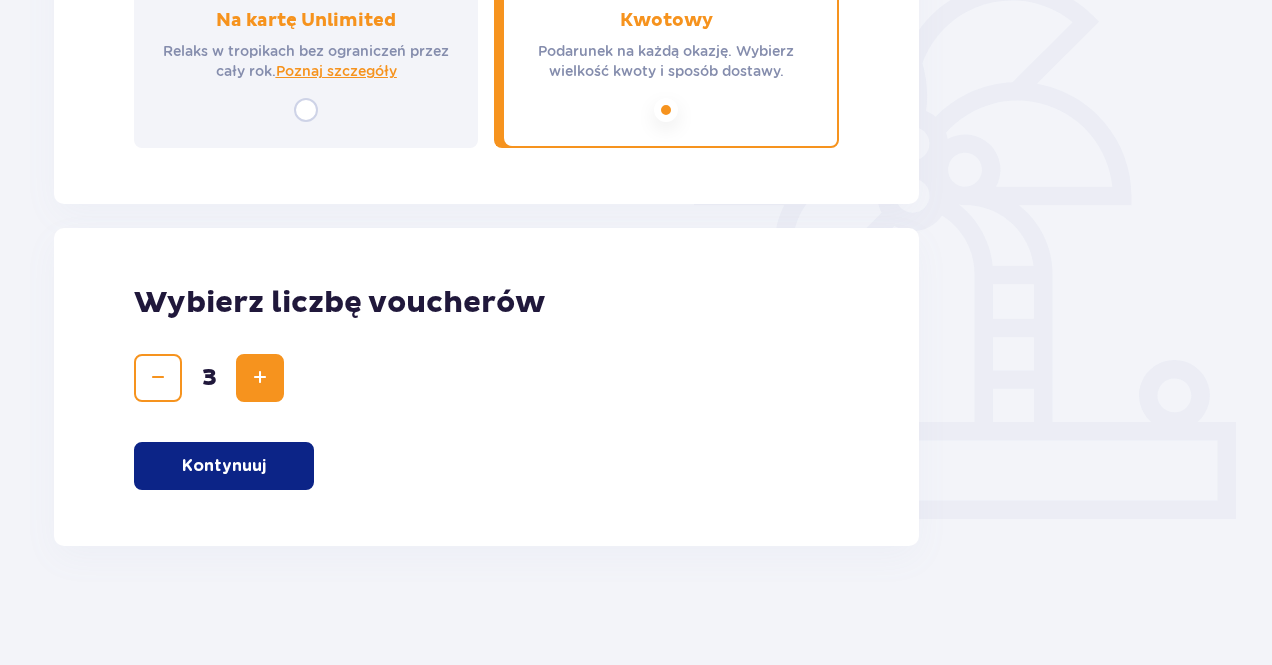 click at bounding box center [260, 378] 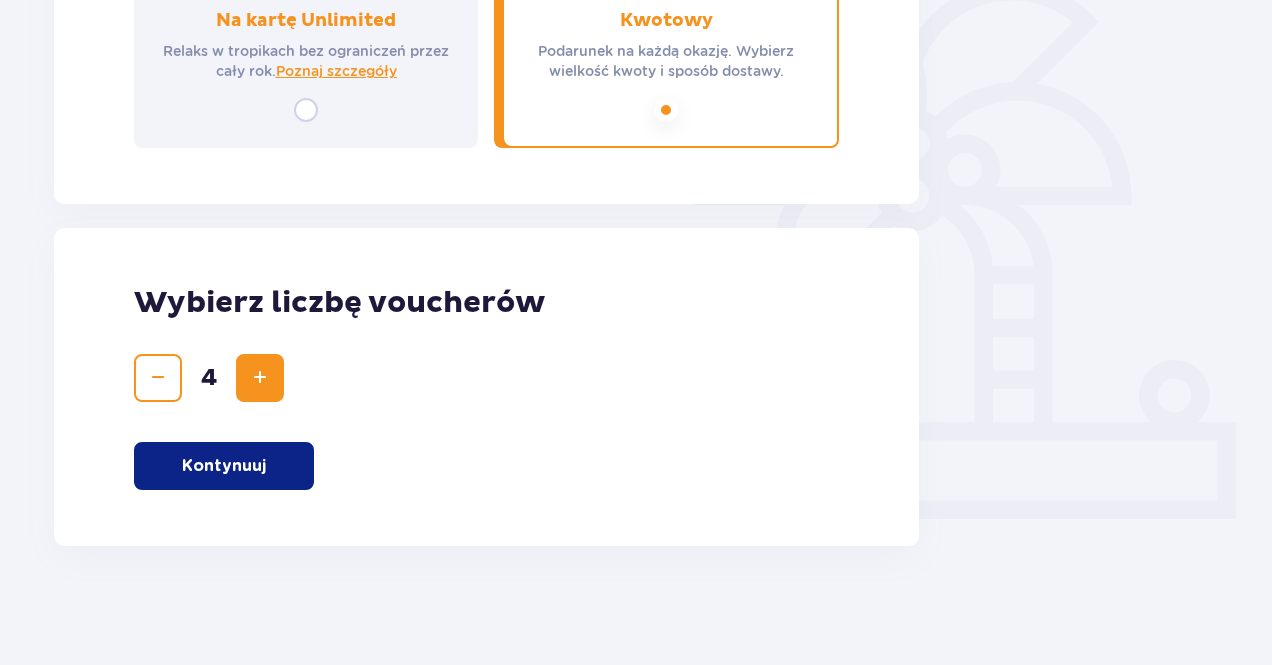 click on "Kontynuuj" at bounding box center [224, 466] 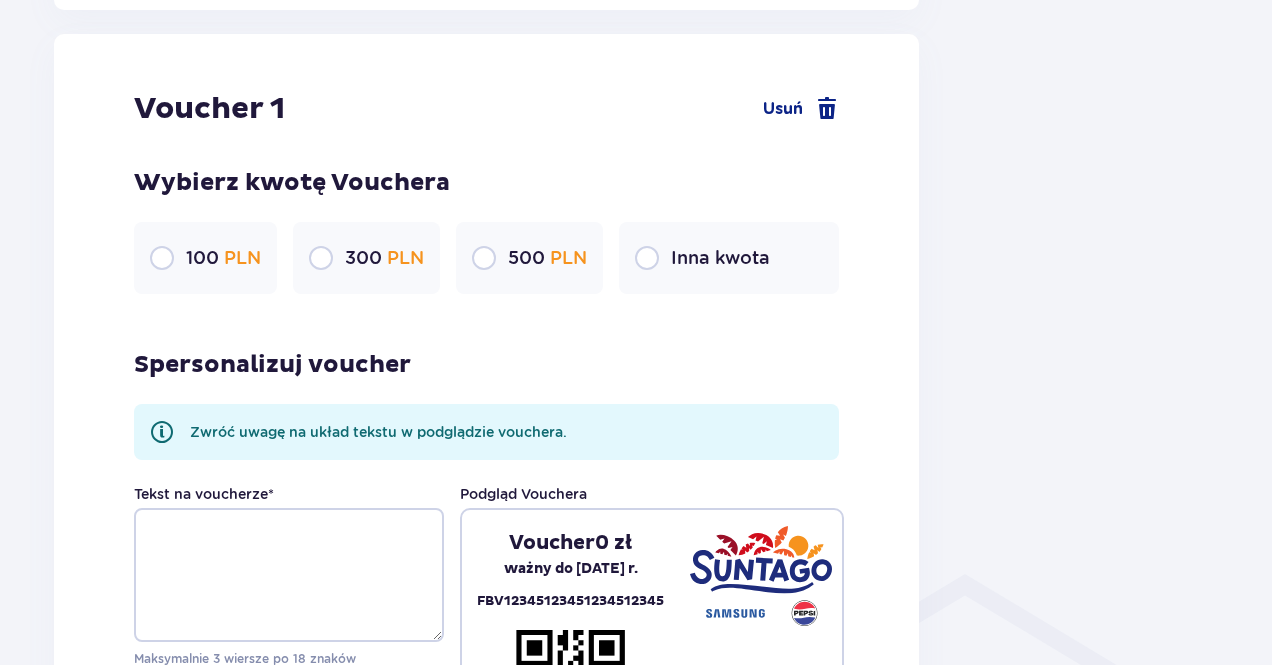 scroll, scrollTop: 1060, scrollLeft: 0, axis: vertical 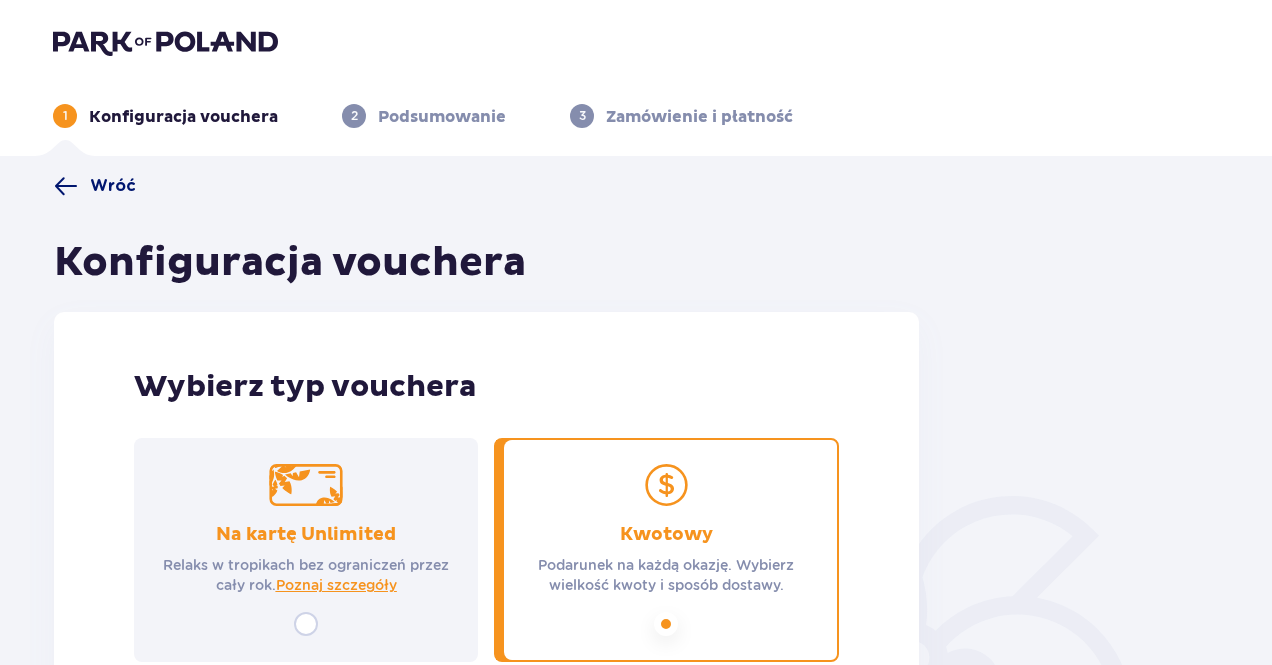 click at bounding box center (66, 186) 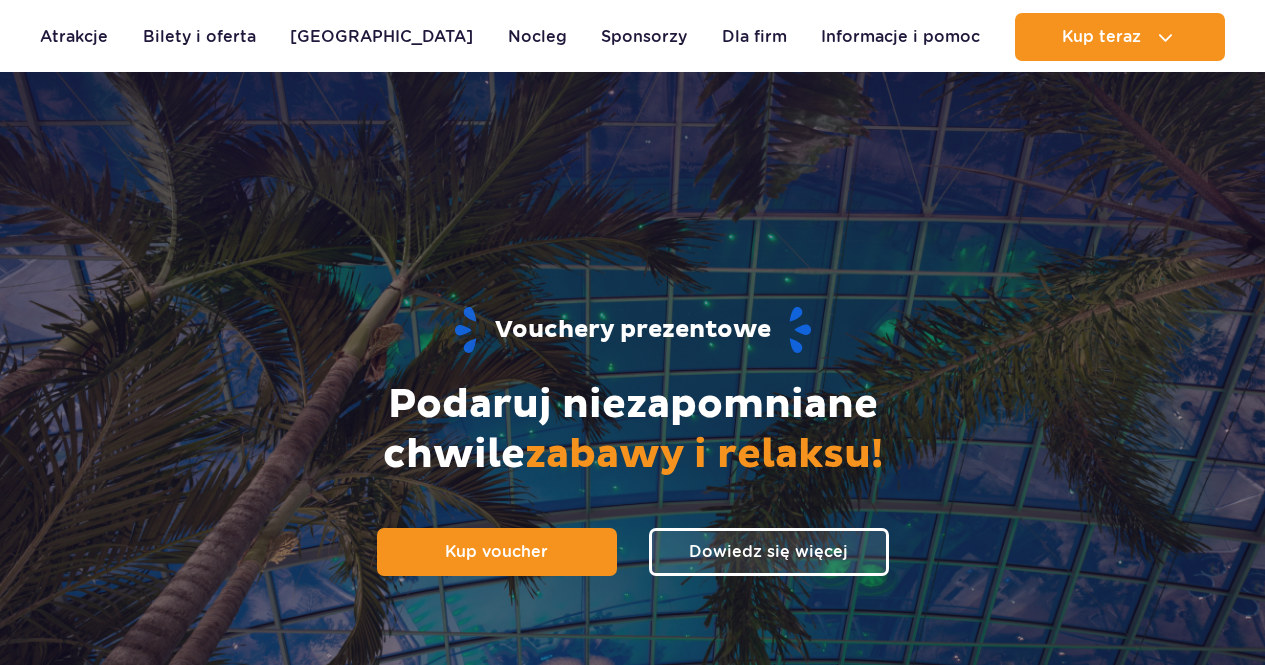 scroll, scrollTop: 726, scrollLeft: 0, axis: vertical 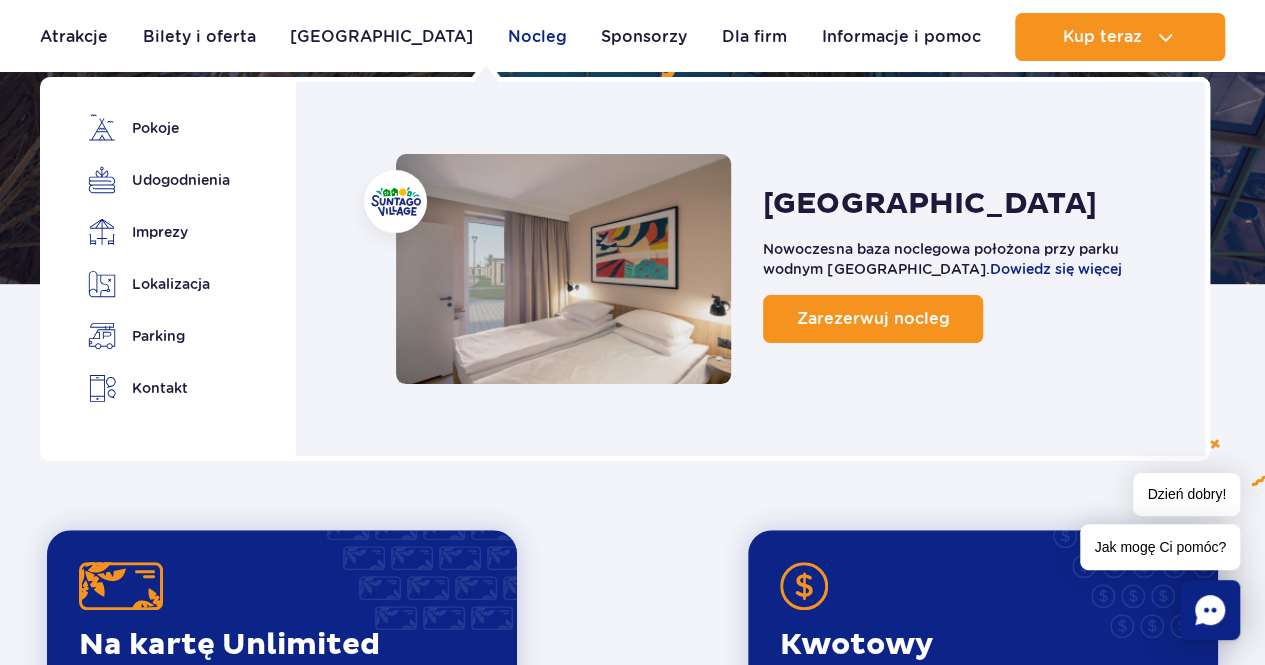 click on "Nocleg" at bounding box center (537, 37) 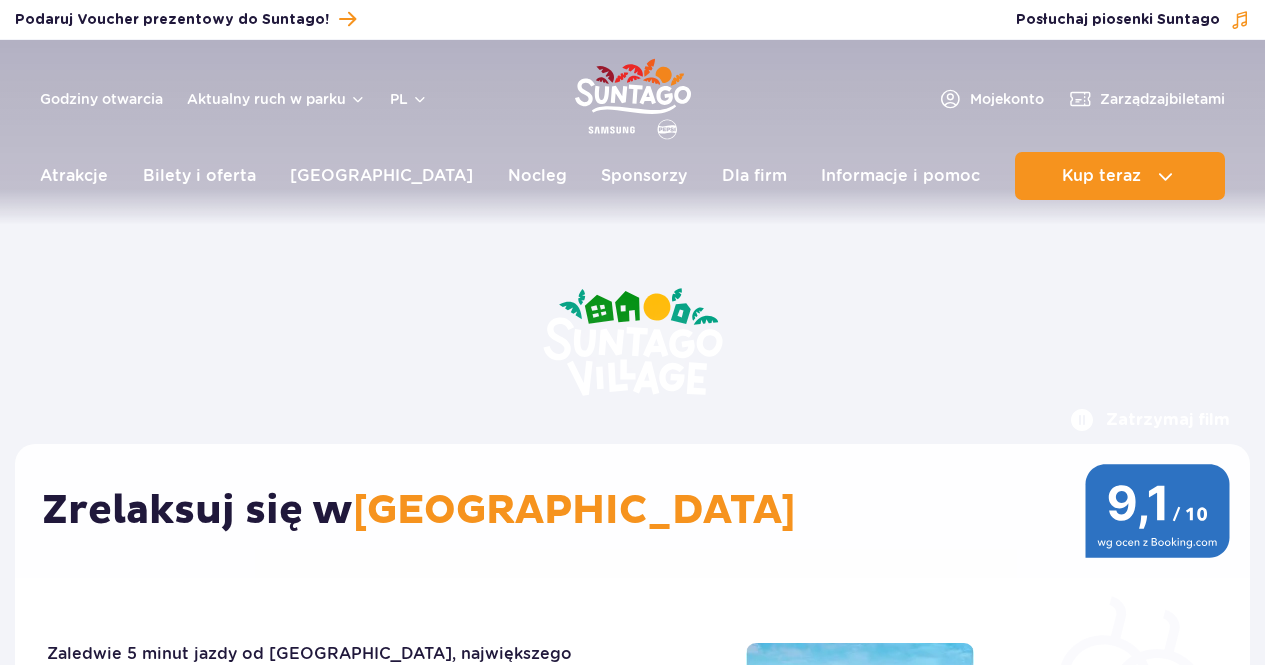 scroll, scrollTop: 0, scrollLeft: 0, axis: both 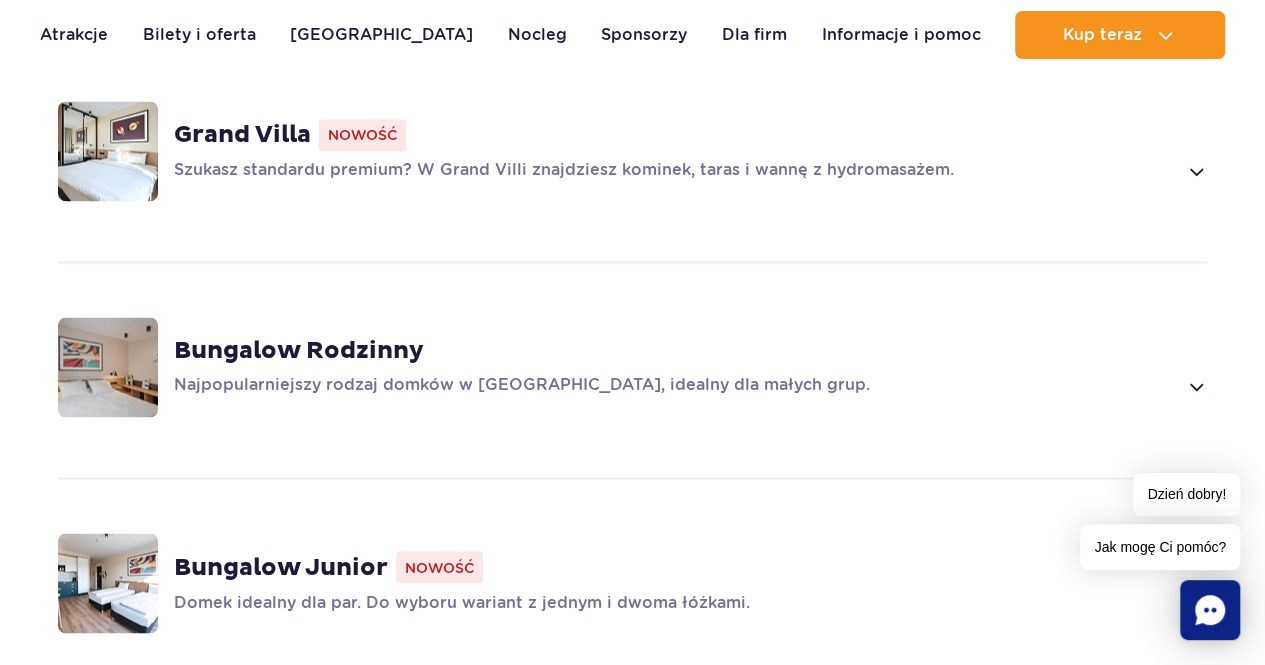 click at bounding box center (1195, 386) 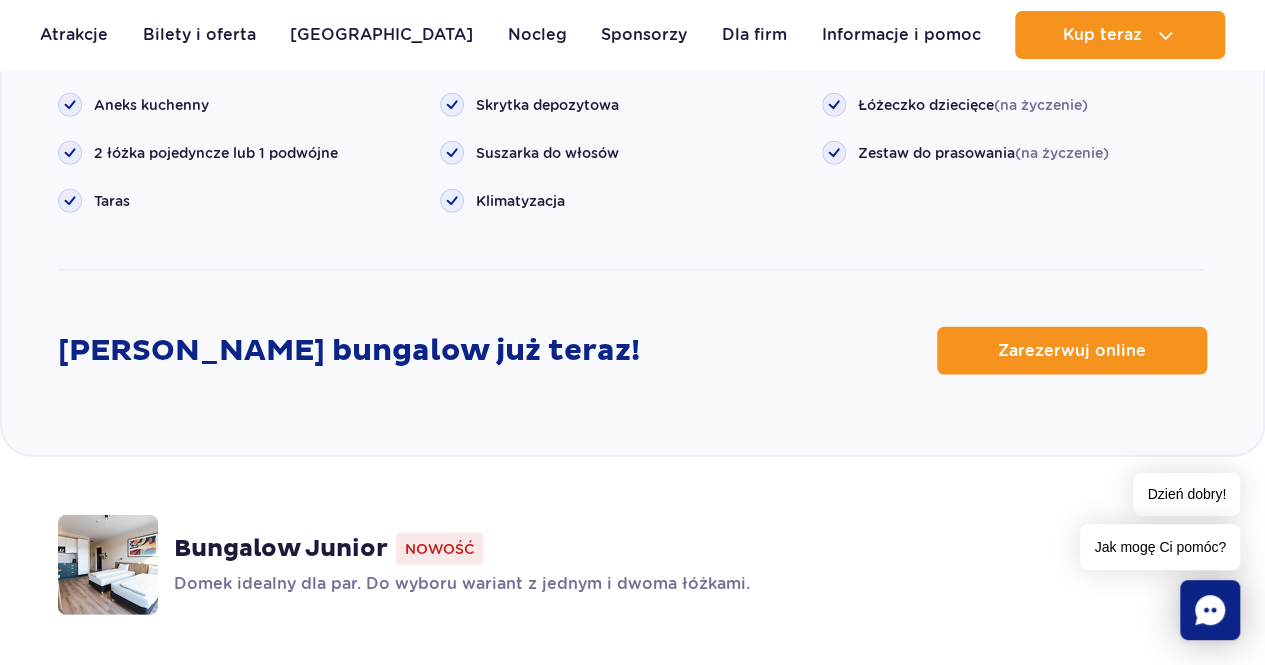 scroll, scrollTop: 2584, scrollLeft: 0, axis: vertical 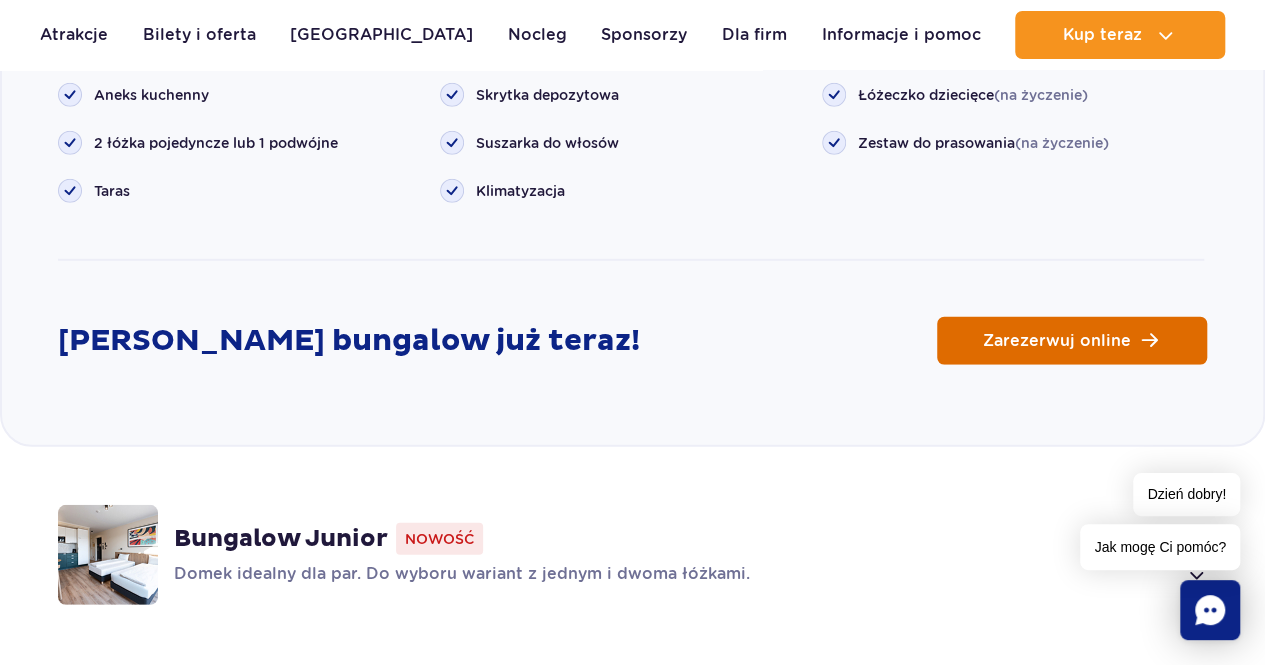 click on "Zarezerwuj online" at bounding box center (1072, 341) 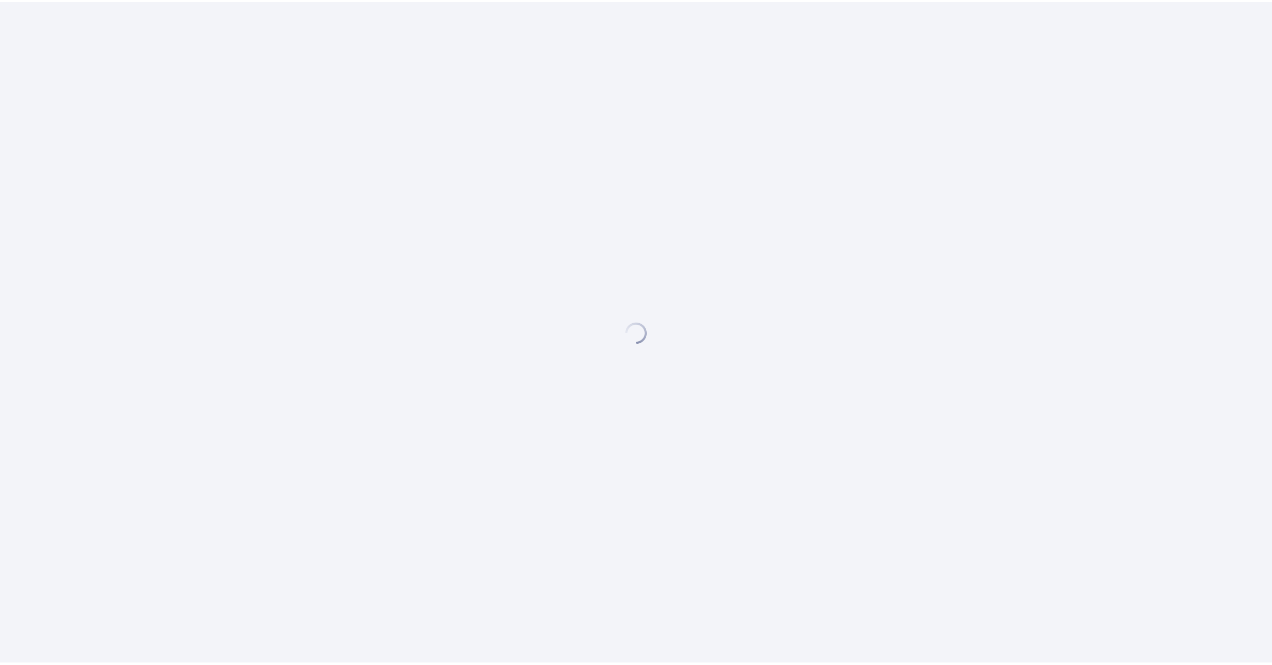 scroll, scrollTop: 0, scrollLeft: 0, axis: both 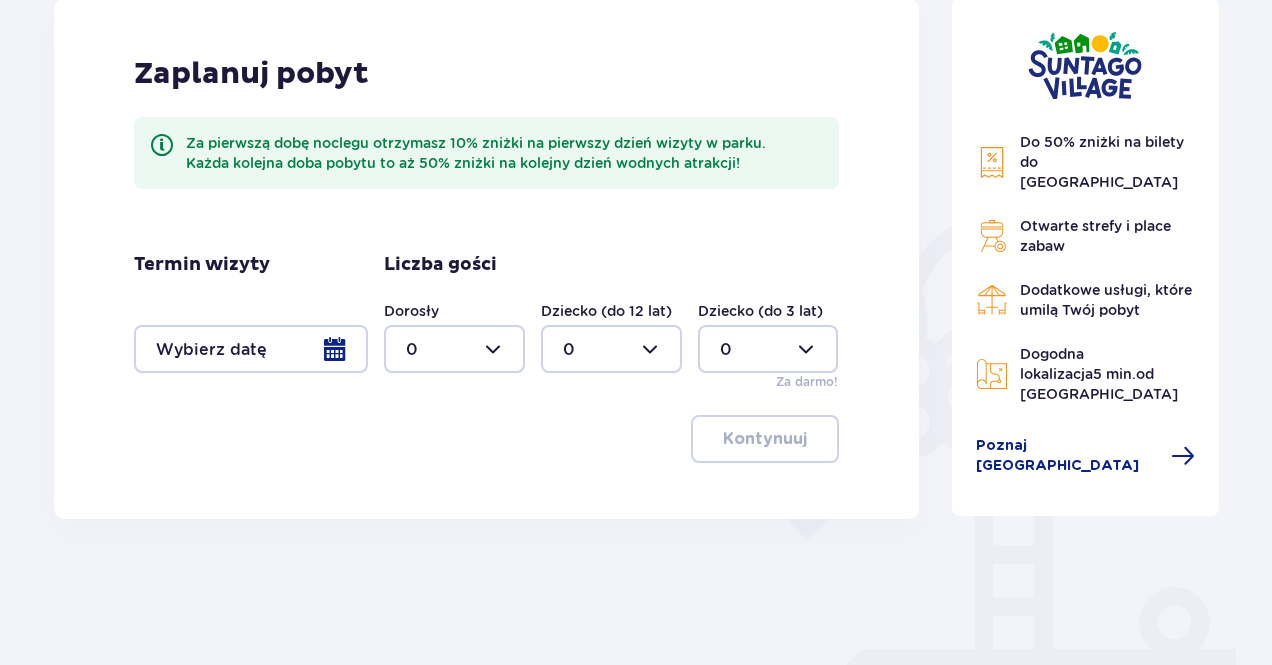 click at bounding box center (454, 349) 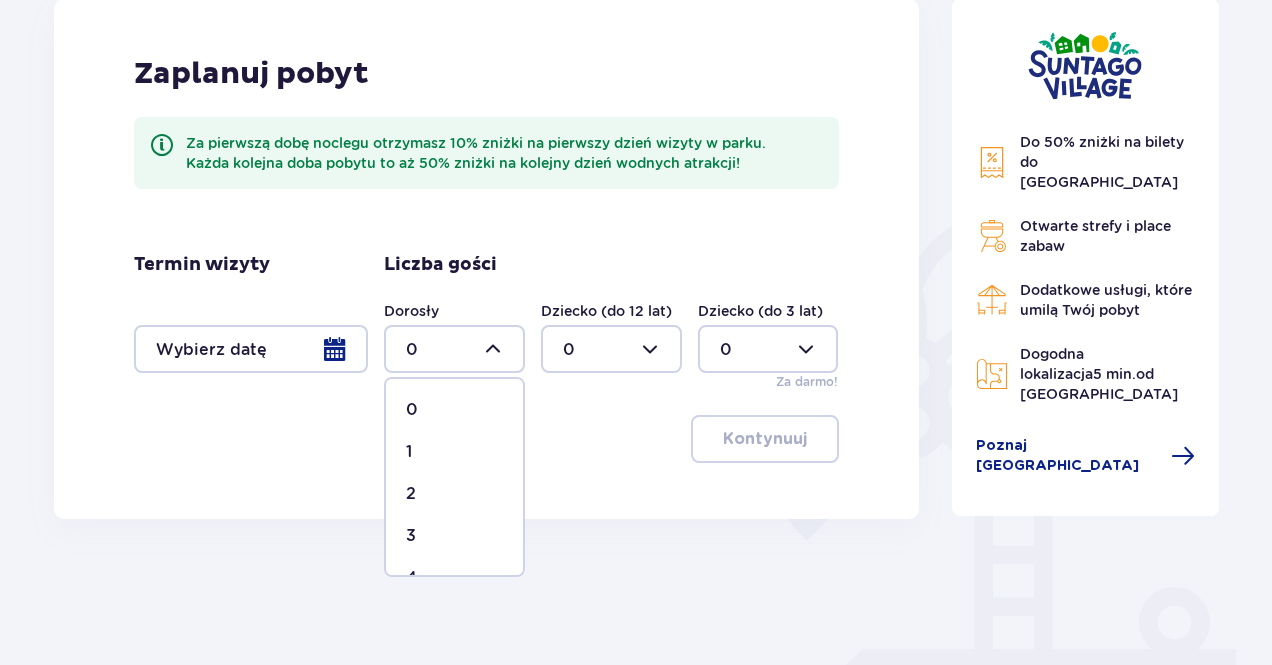 click on "2" at bounding box center (454, 494) 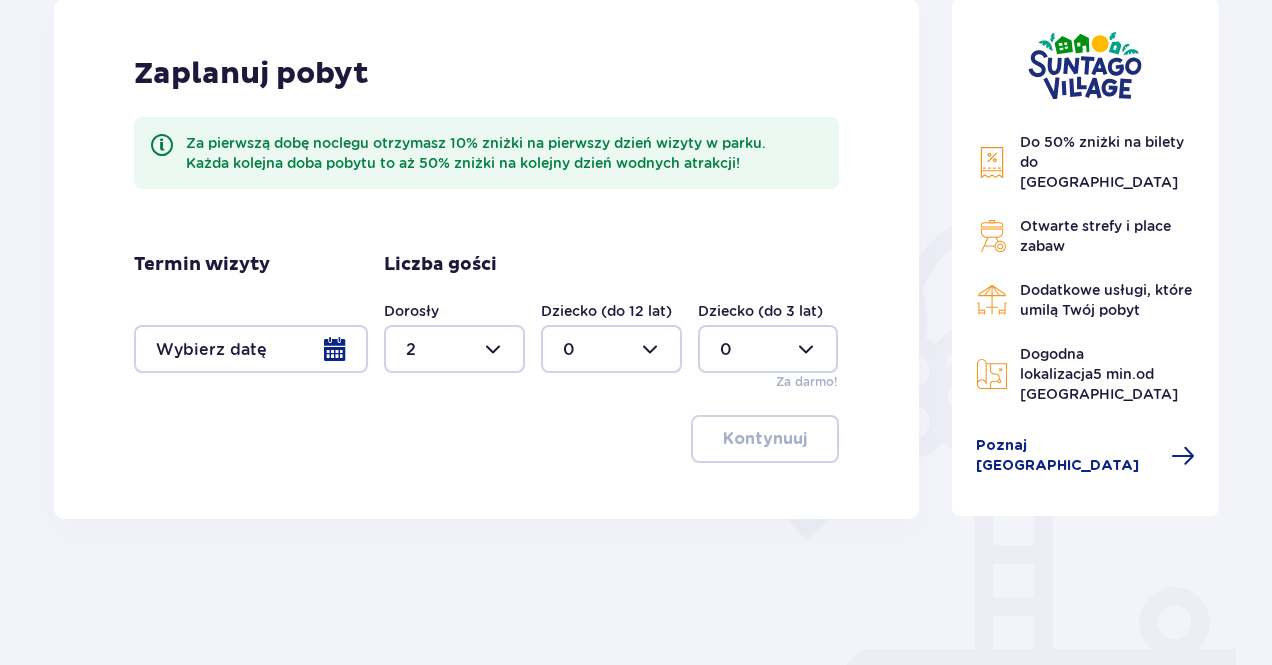 click at bounding box center (611, 349) 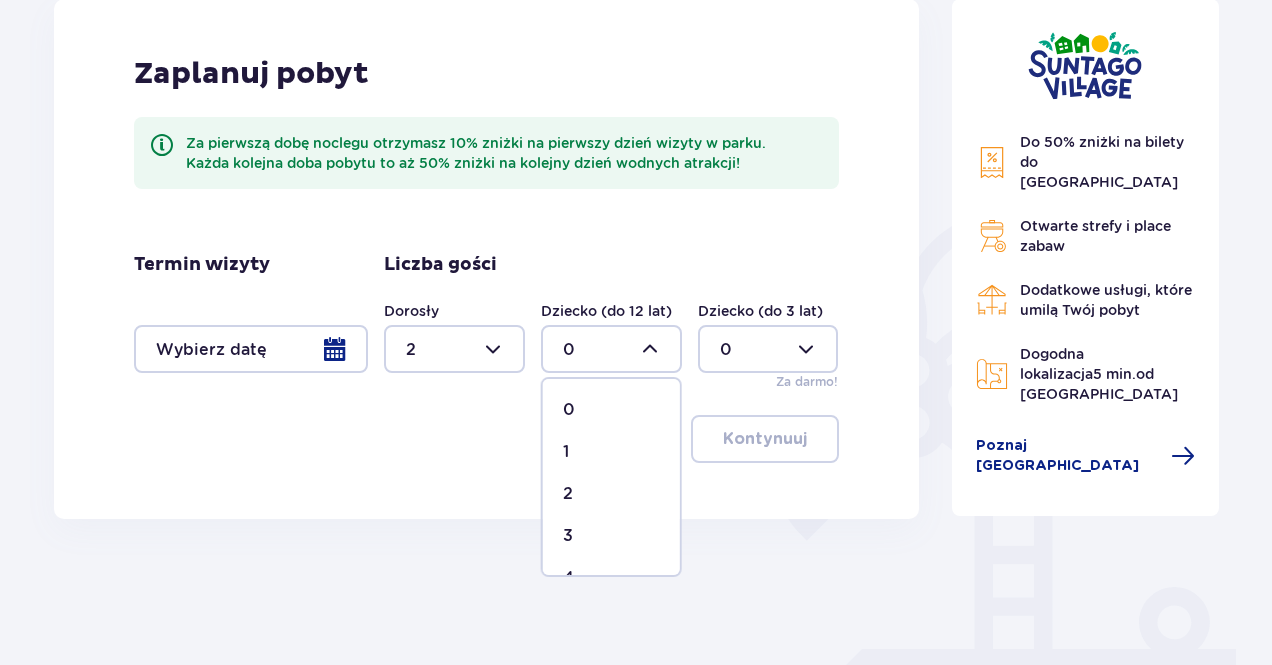 click on "2" at bounding box center (611, 494) 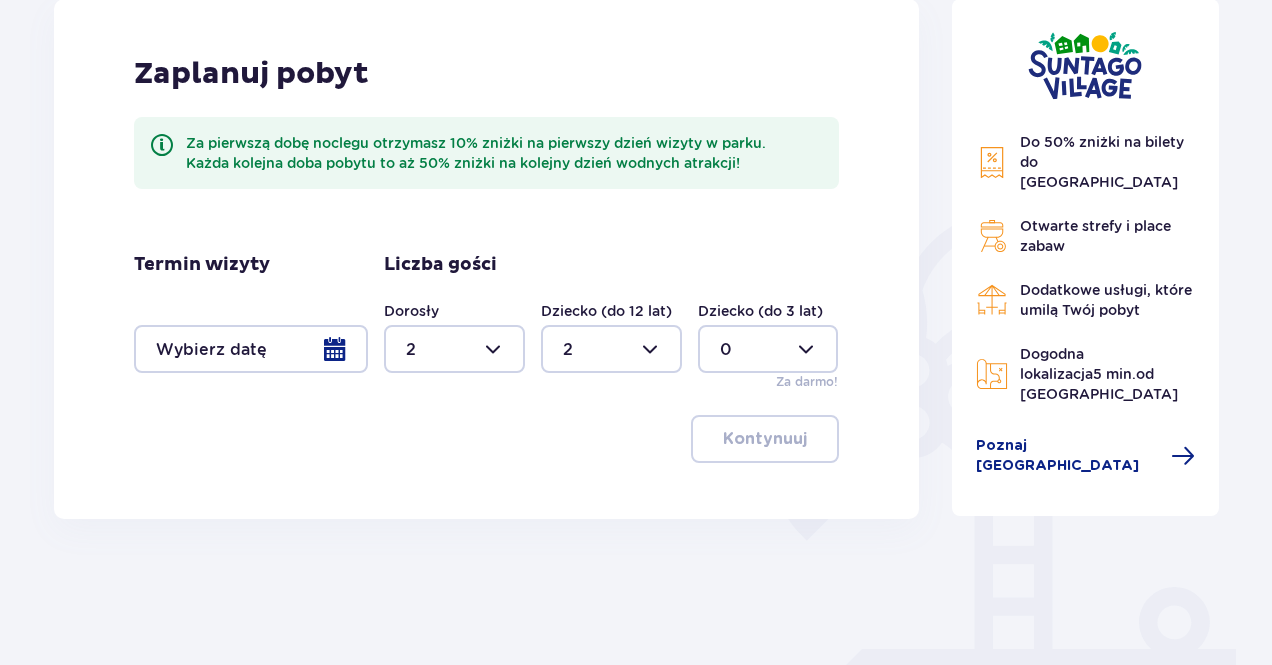 type on "2" 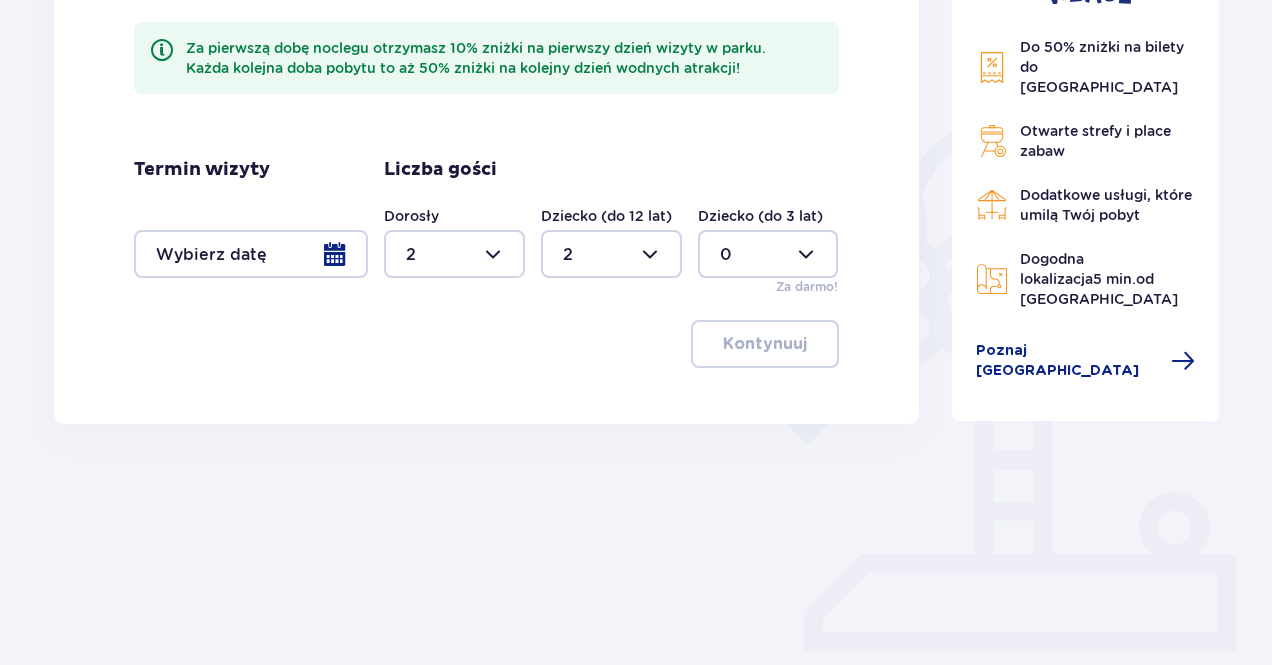 scroll, scrollTop: 381, scrollLeft: 0, axis: vertical 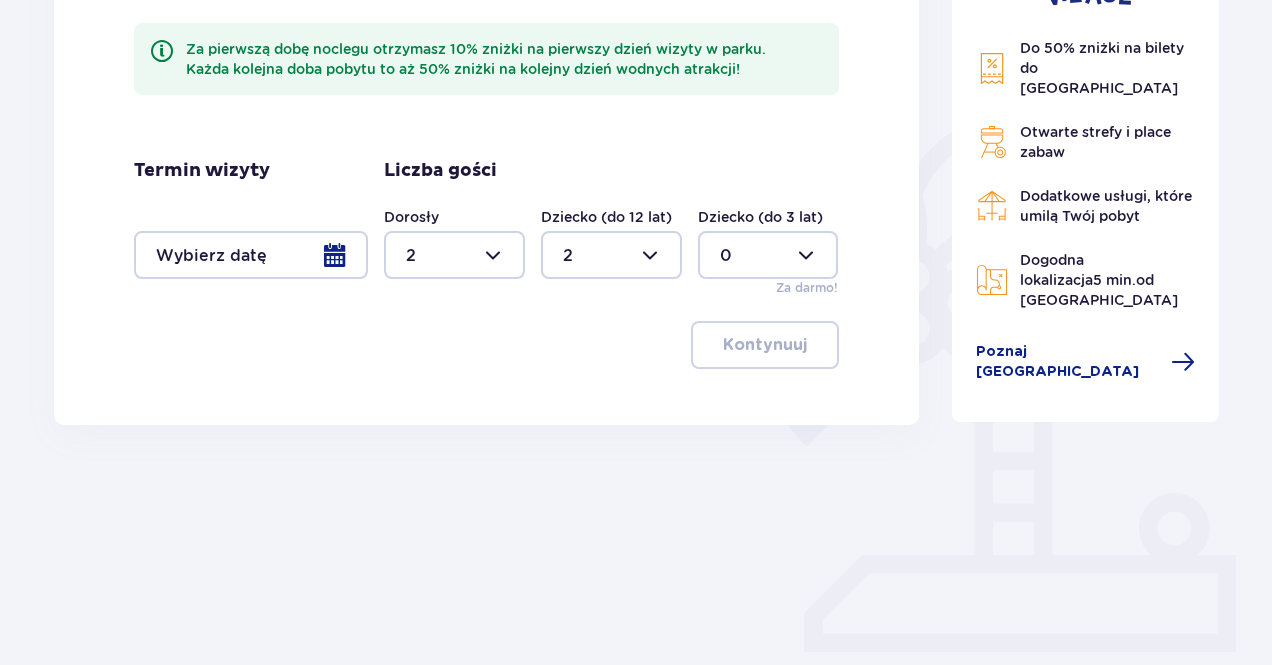 click at bounding box center (251, 255) 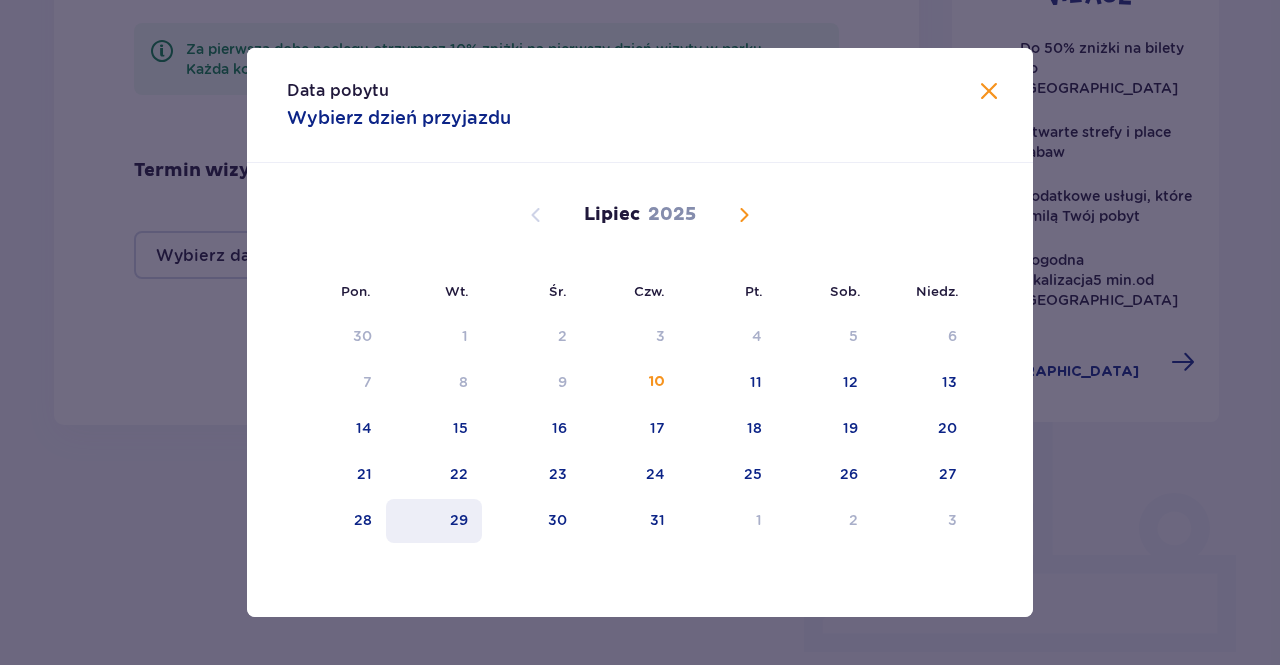 click on "29" at bounding box center [459, 520] 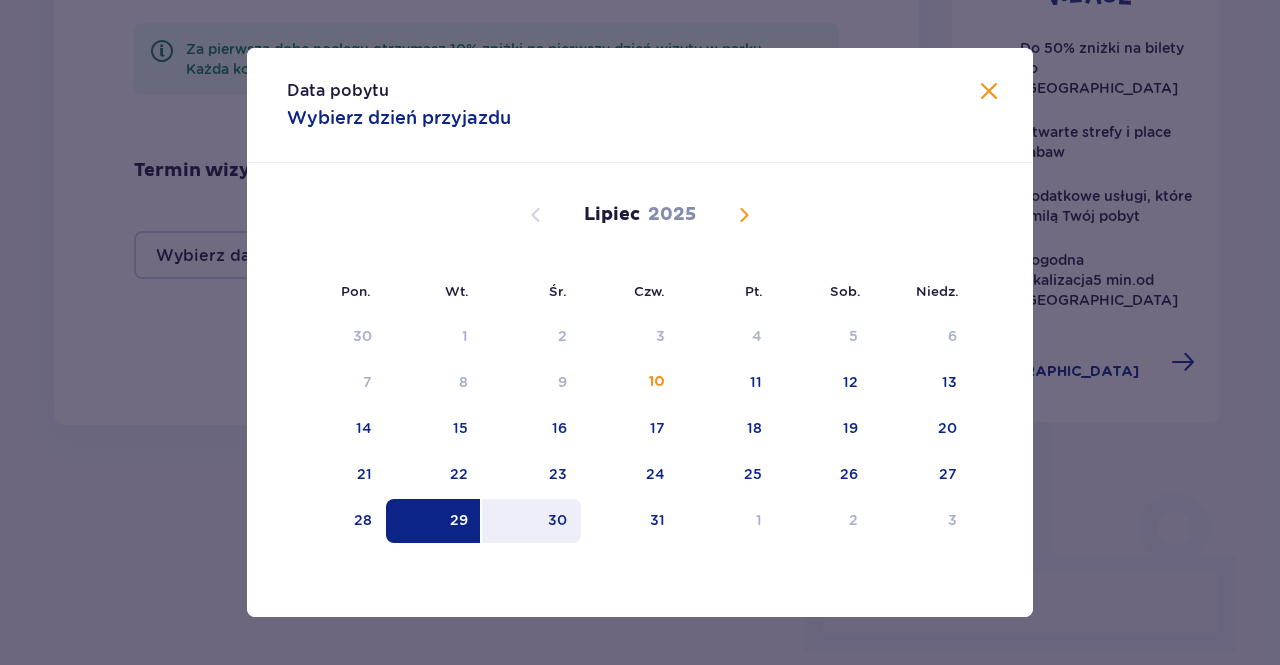 click on "30" at bounding box center [531, 521] 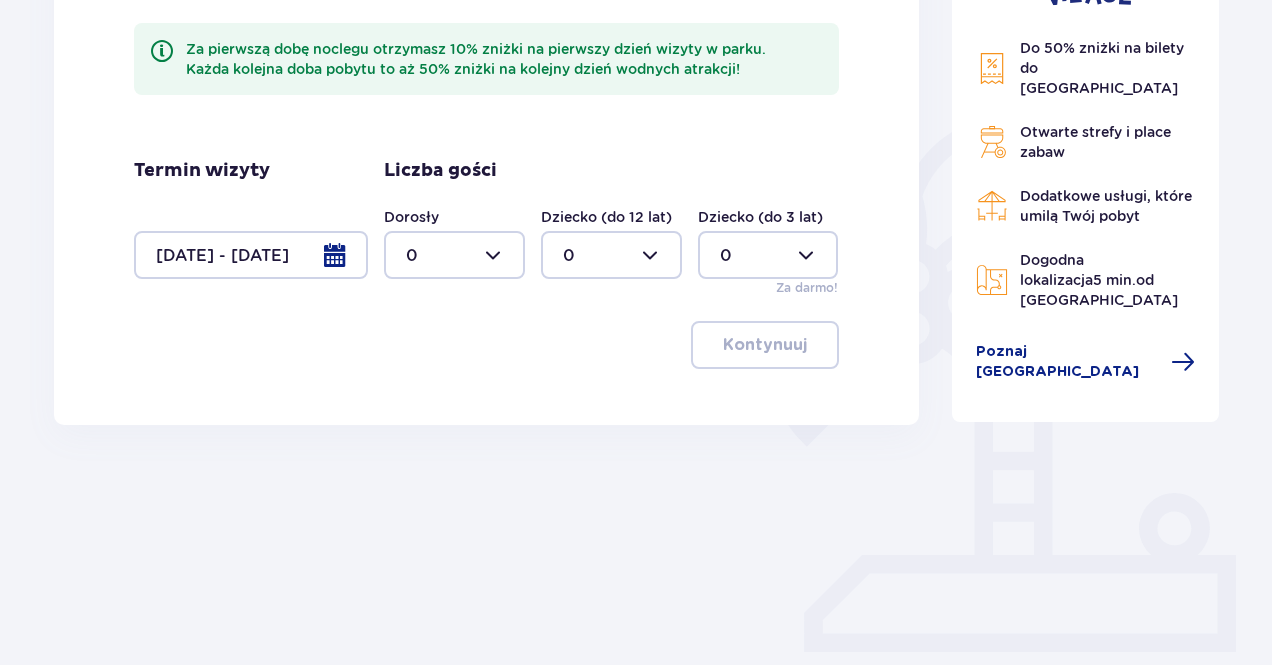 click at bounding box center (454, 255) 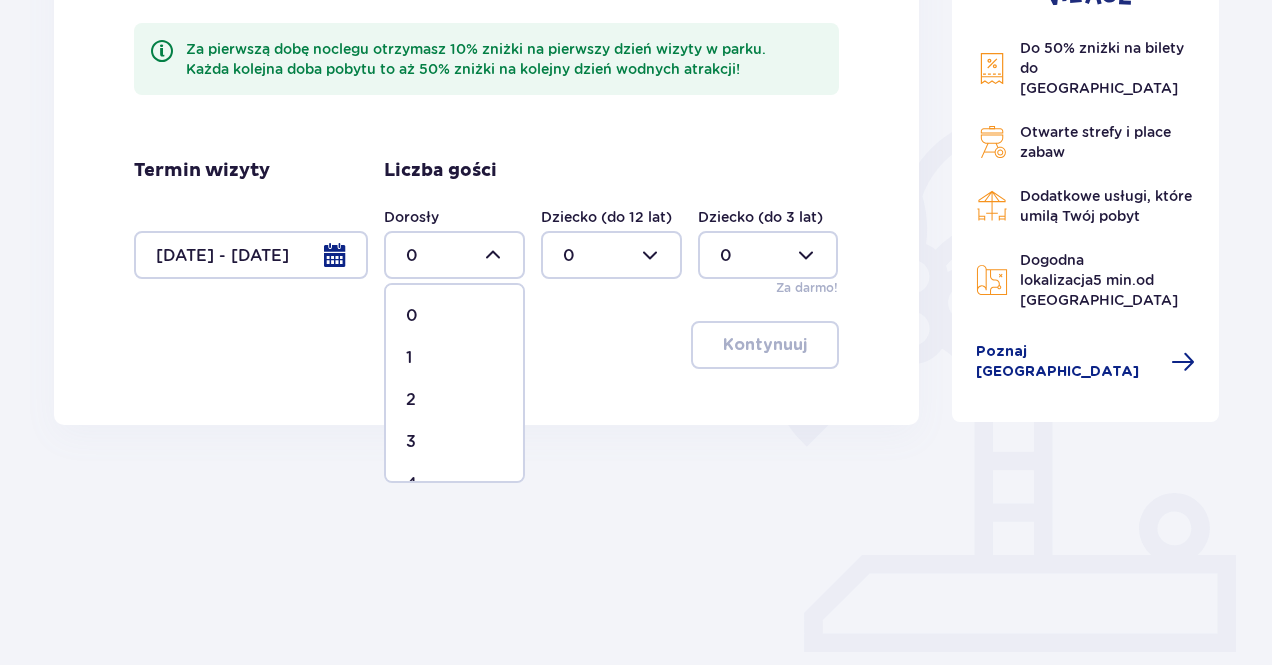 click on "2" at bounding box center [454, 400] 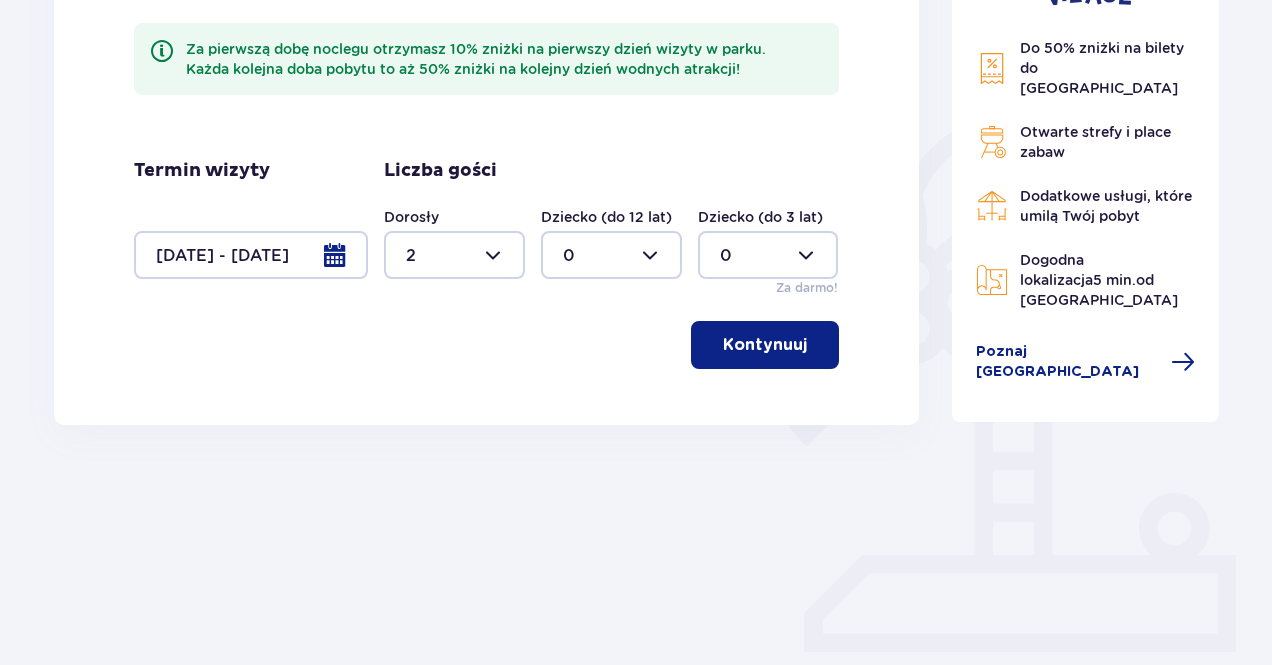 click at bounding box center (611, 255) 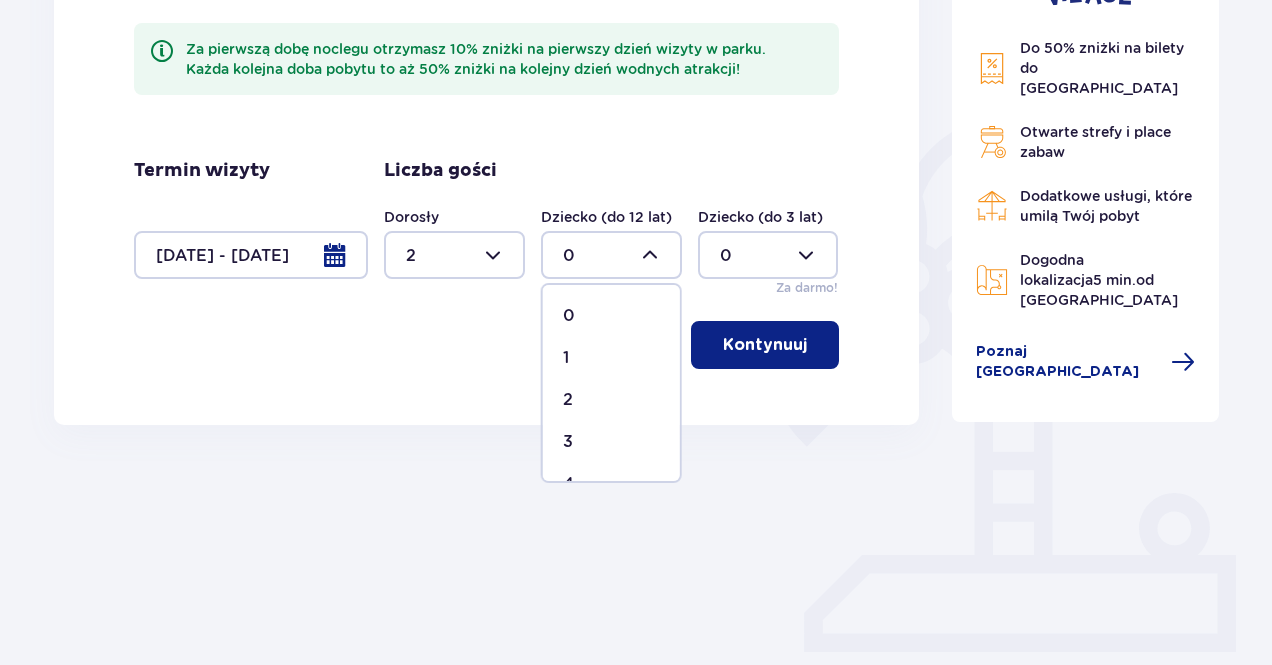 click on "2" at bounding box center (611, 400) 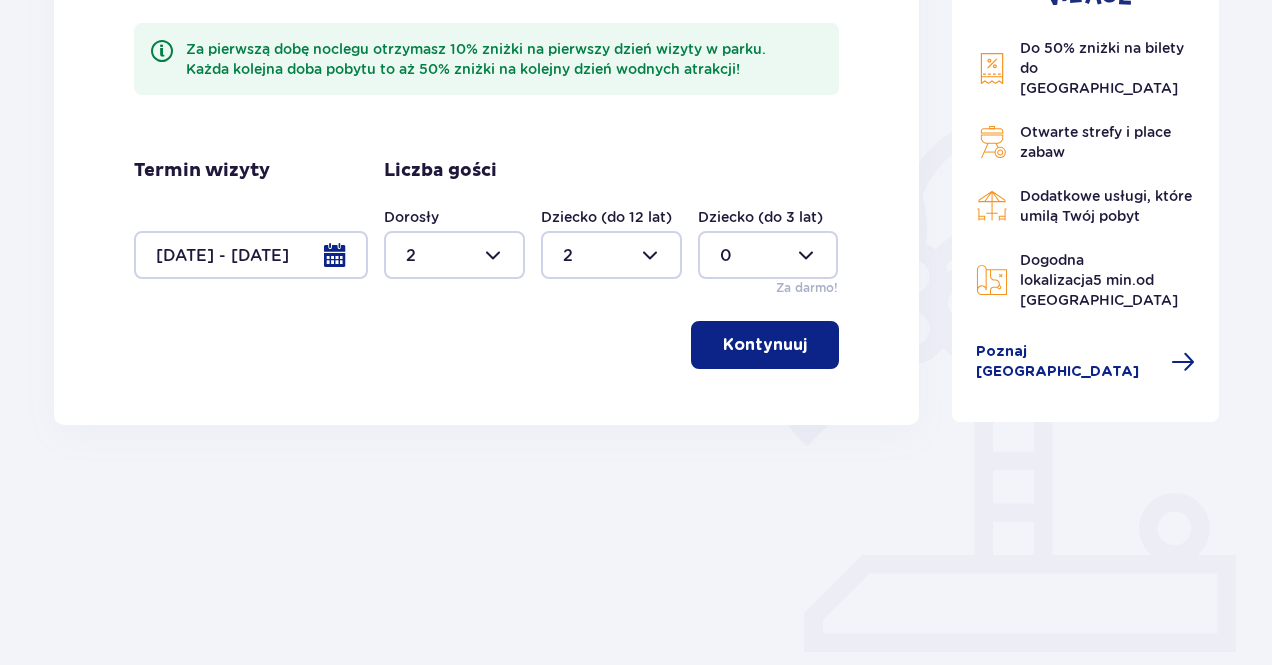 click on "Kontynuuj" at bounding box center [765, 345] 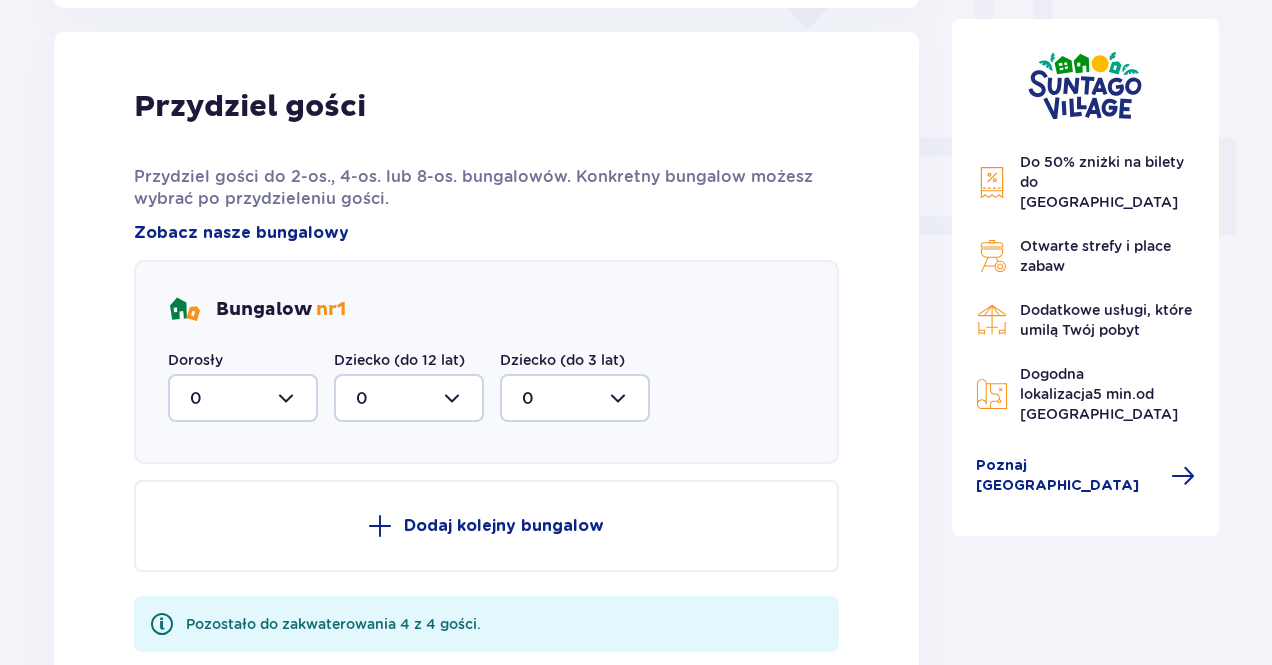 scroll, scrollTop: 806, scrollLeft: 0, axis: vertical 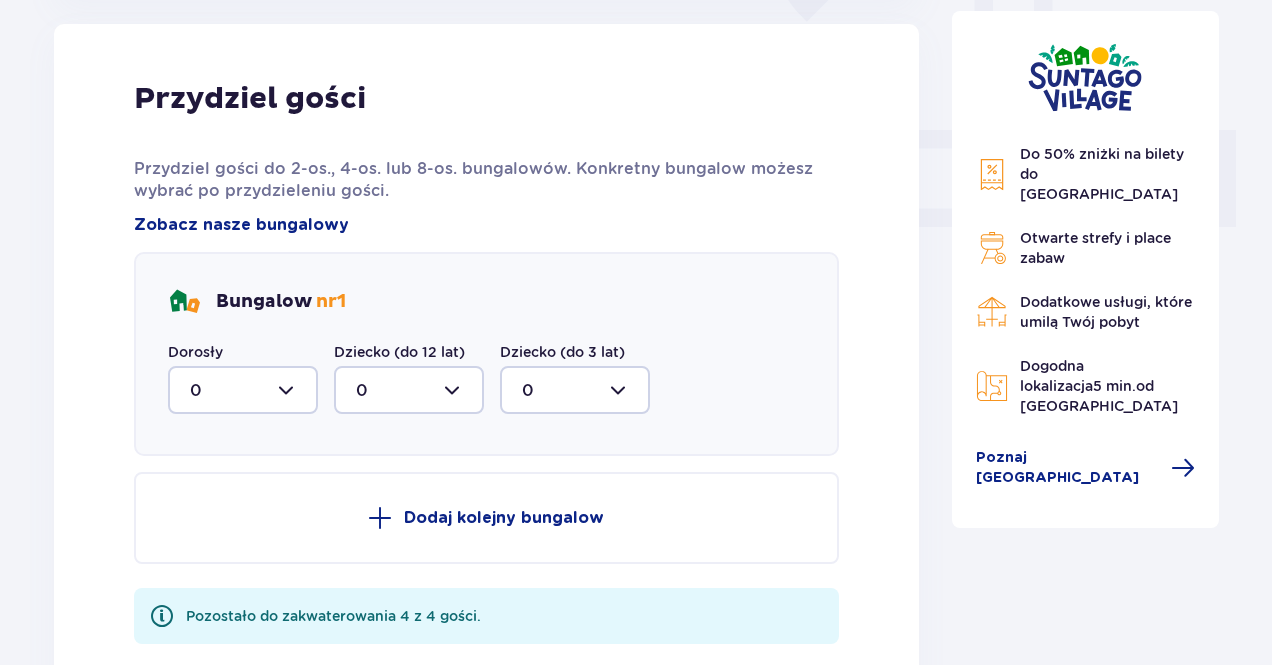 click at bounding box center [243, 390] 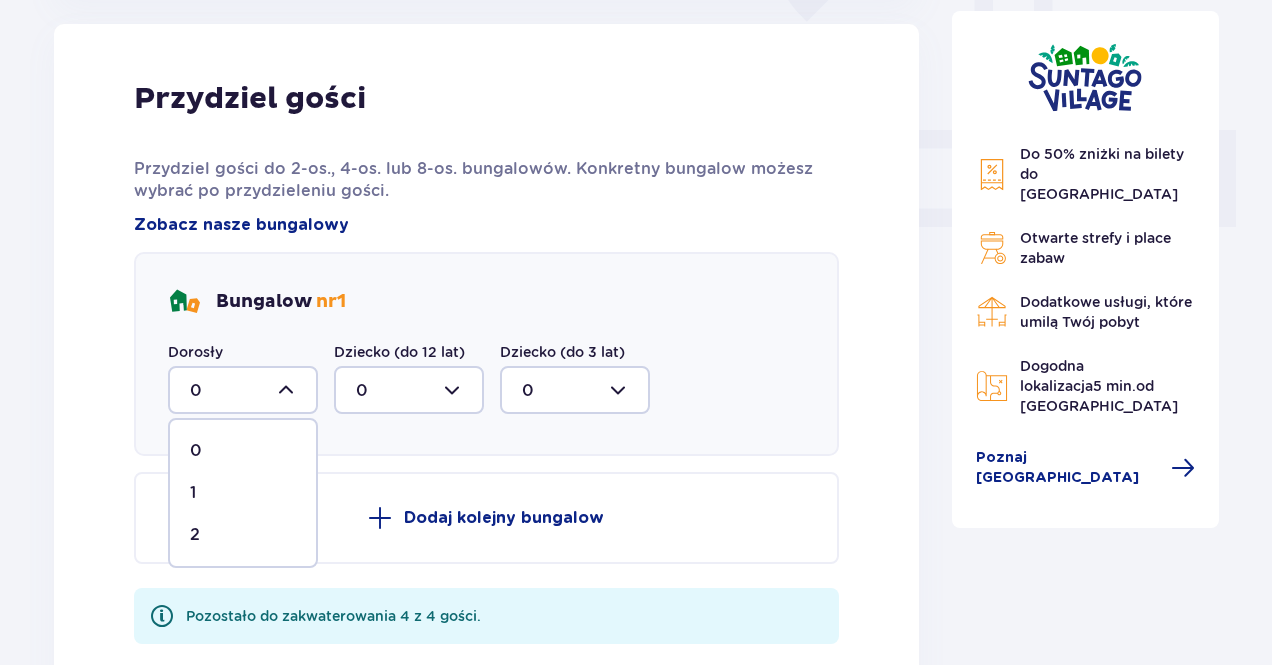 click on "2" at bounding box center (243, 535) 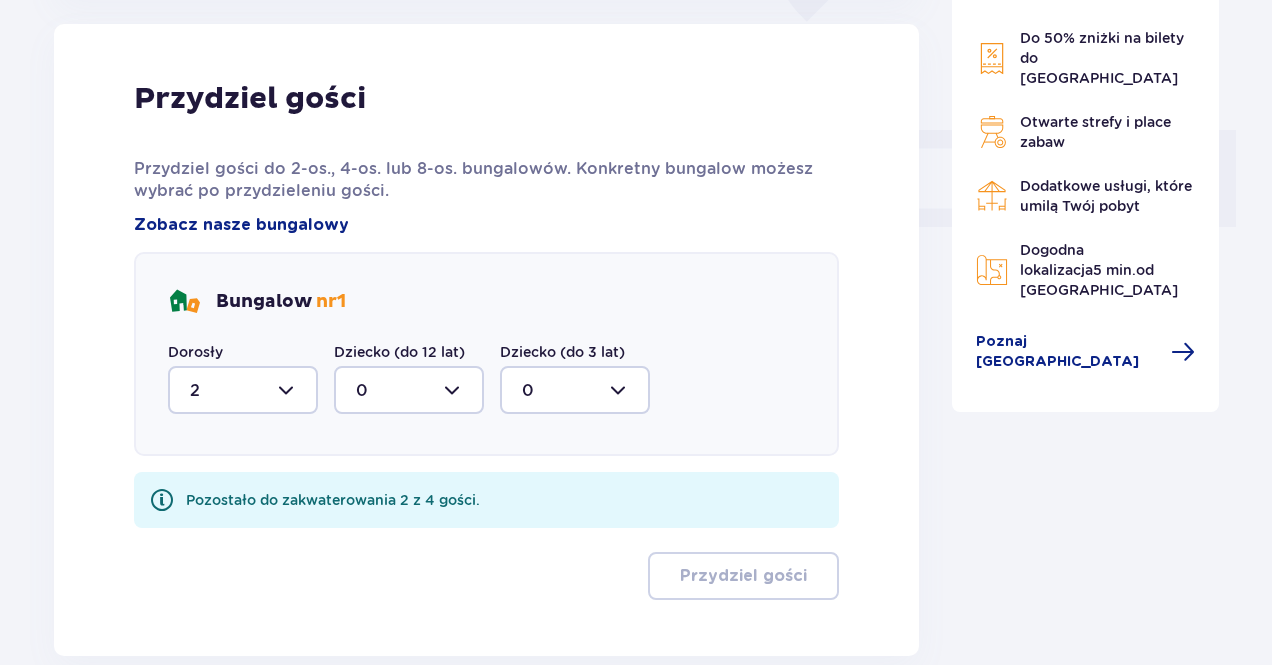 click at bounding box center [409, 390] 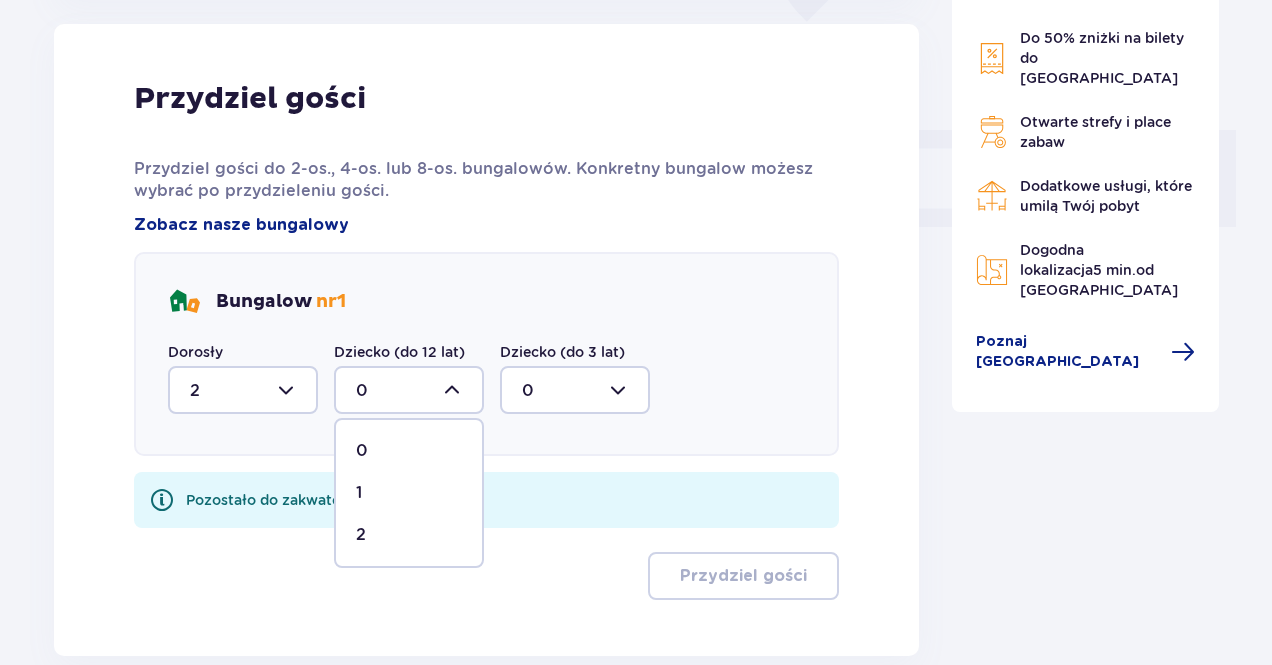 click on "2" at bounding box center (409, 535) 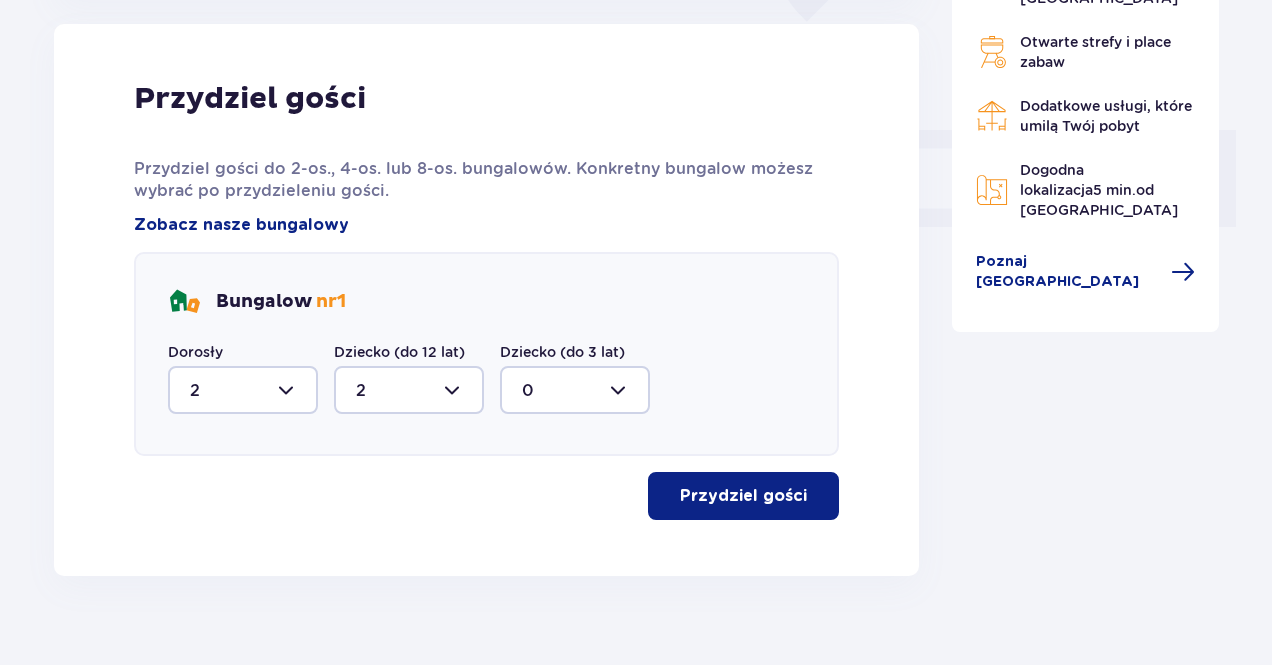 click on "Przydziel gości" at bounding box center (743, 496) 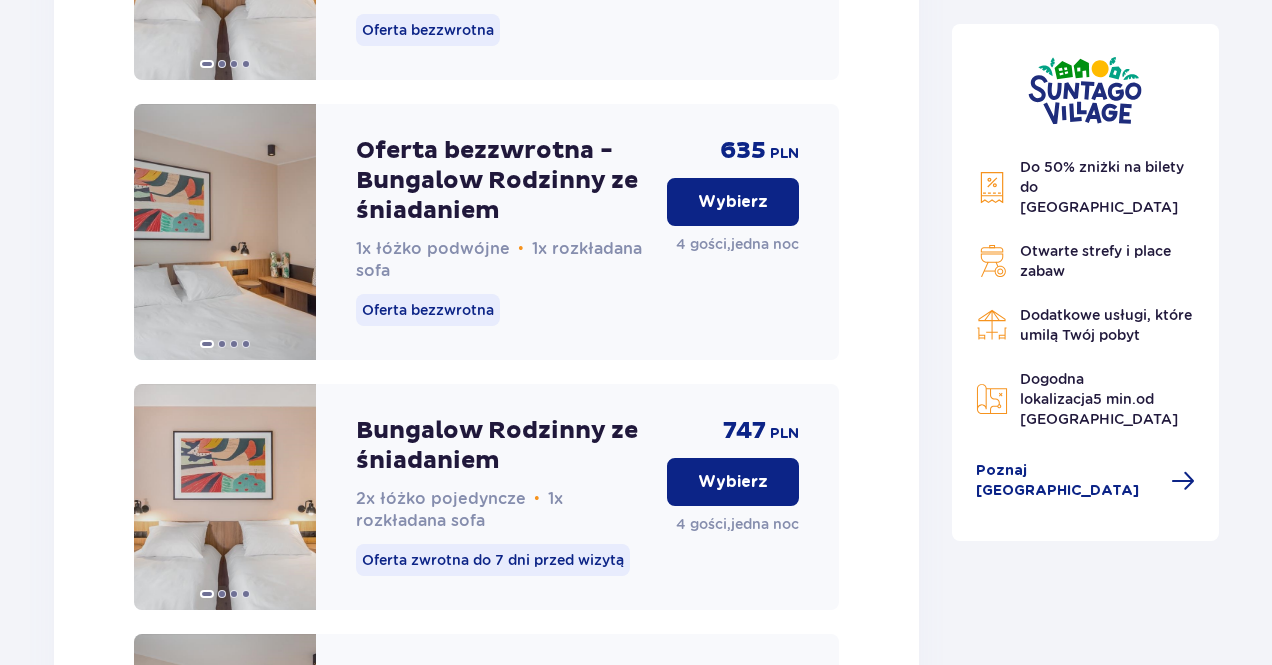 scroll, scrollTop: 2797, scrollLeft: 0, axis: vertical 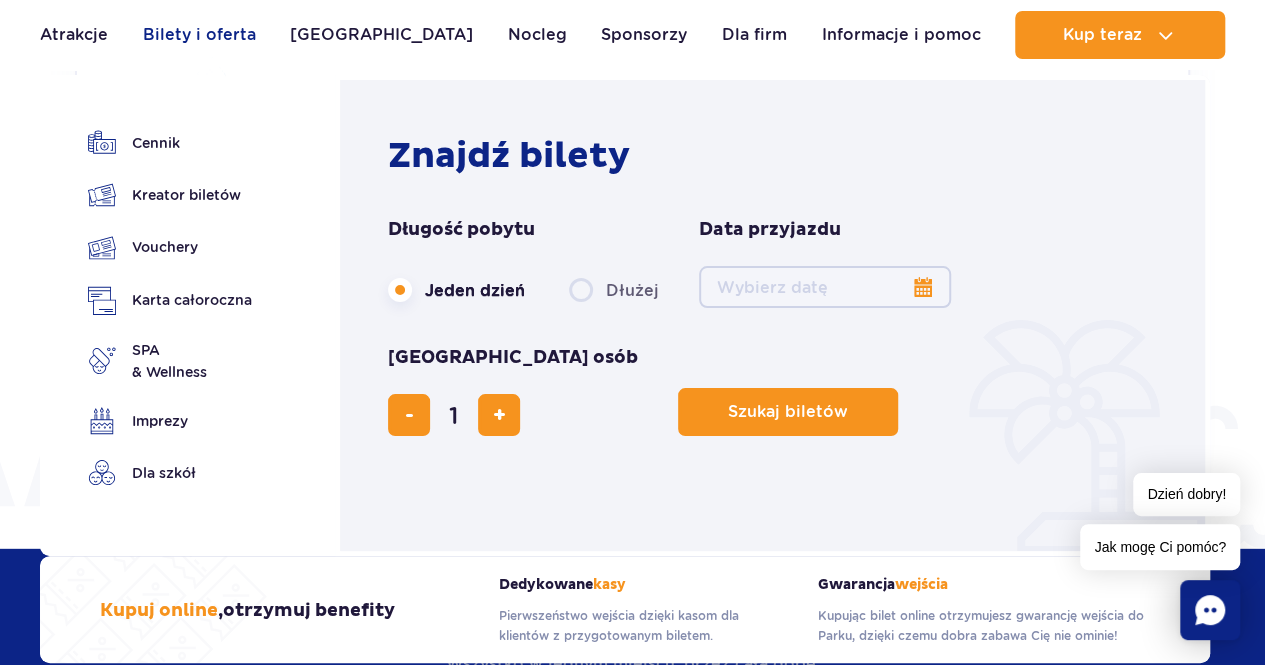 click on "Bilety i oferta" at bounding box center [199, 35] 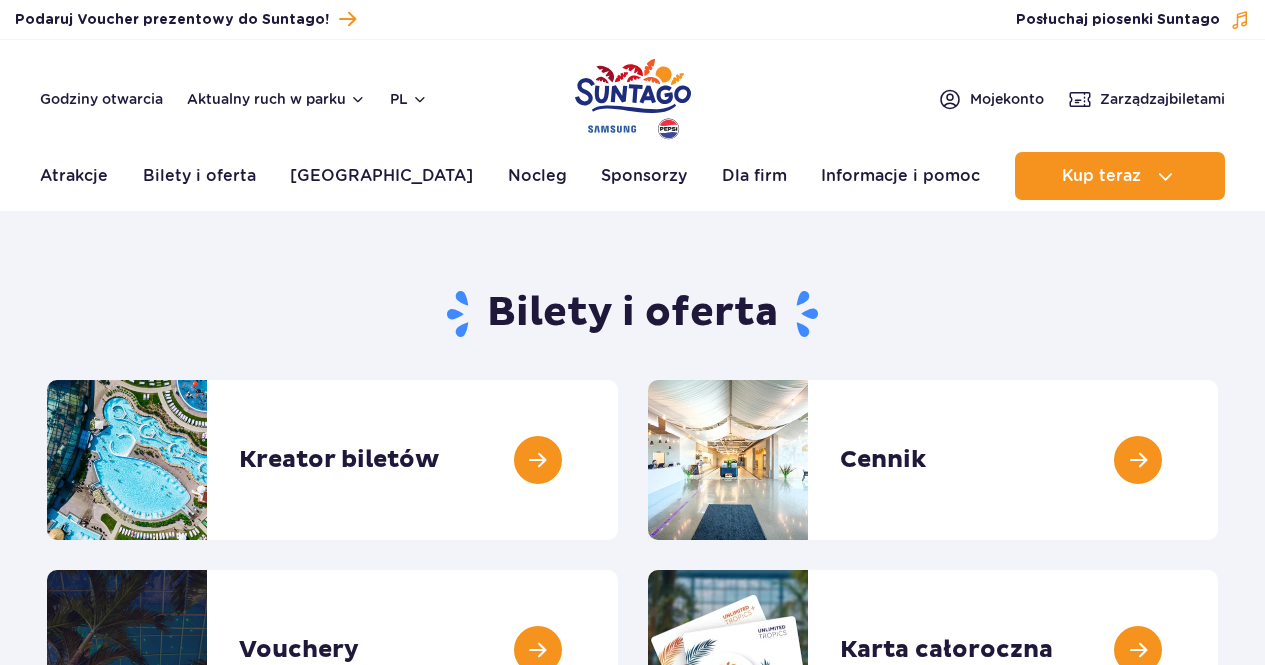 scroll, scrollTop: 0, scrollLeft: 0, axis: both 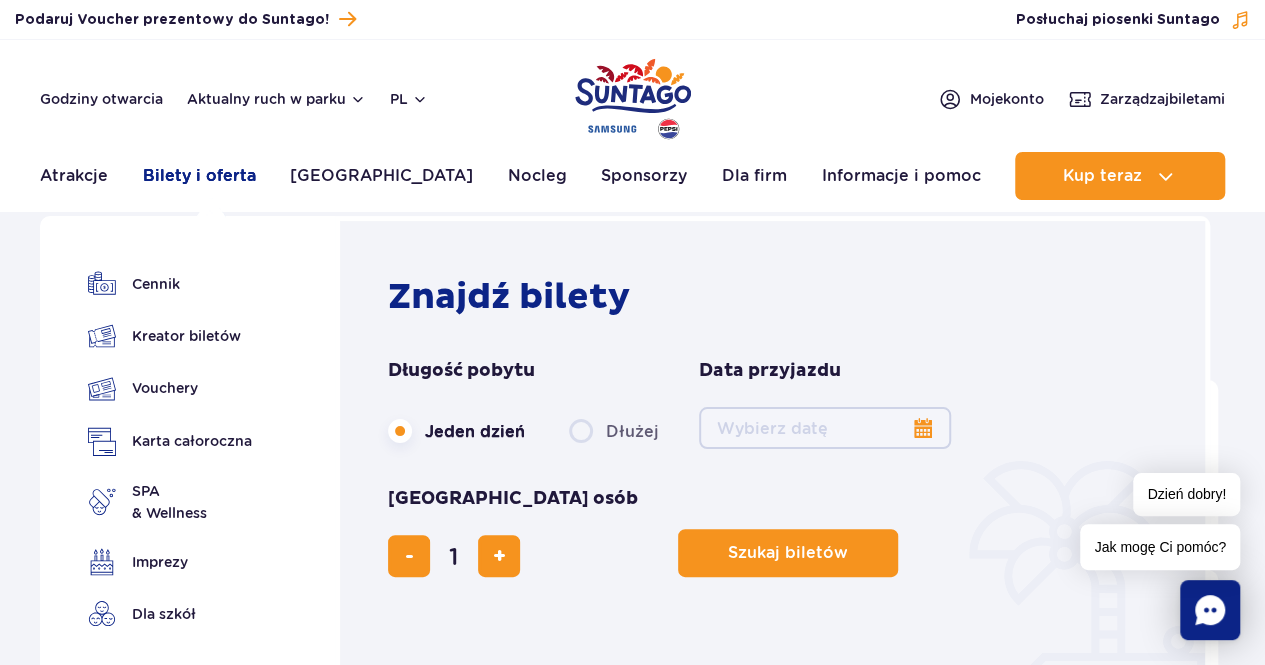 click on "Bilety i oferta" at bounding box center [199, 176] 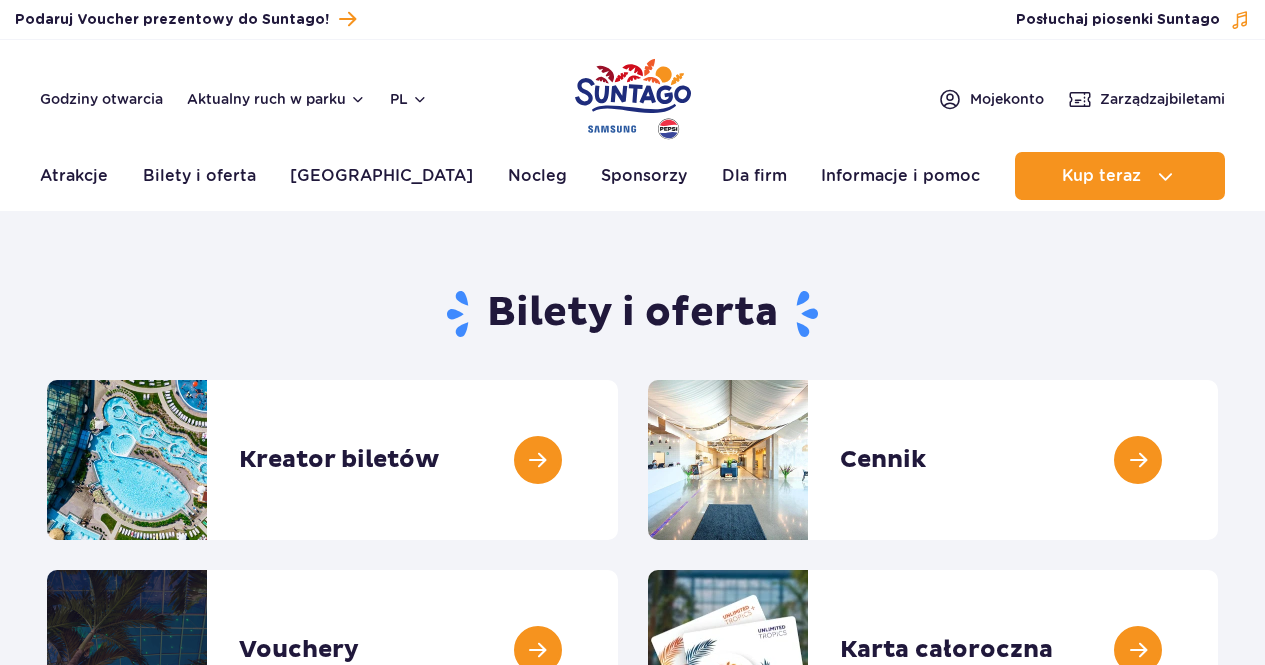 scroll, scrollTop: 0, scrollLeft: 0, axis: both 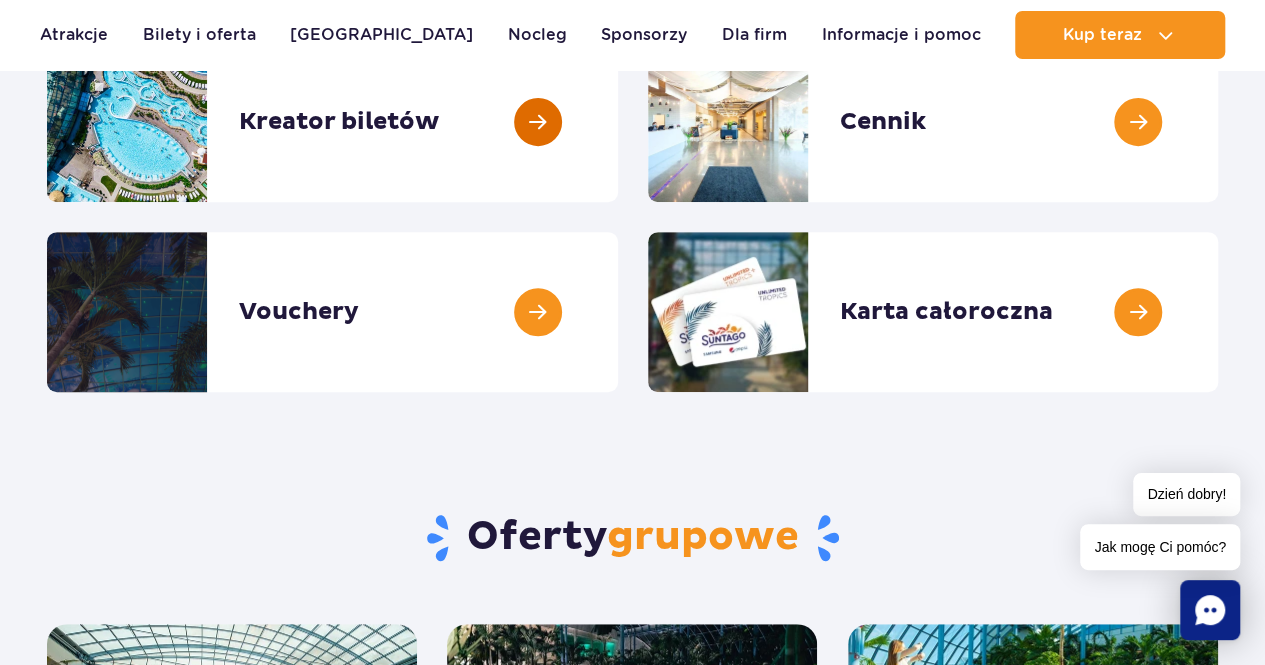 click at bounding box center [618, 122] 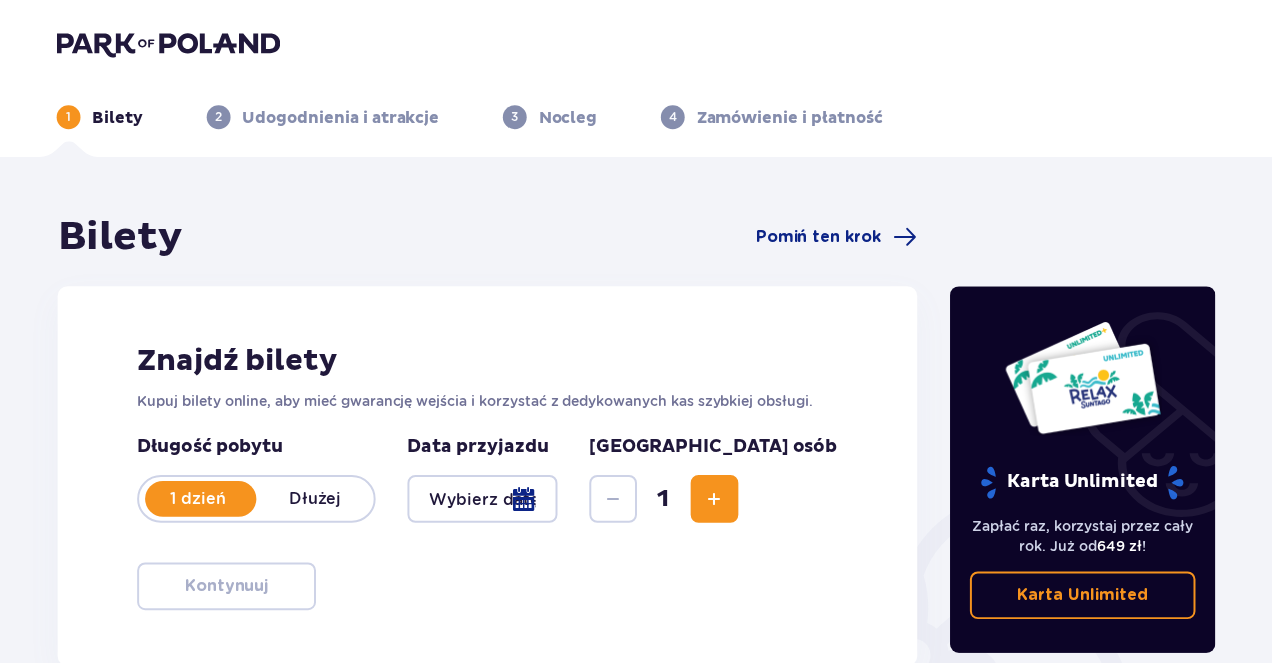 scroll, scrollTop: 0, scrollLeft: 0, axis: both 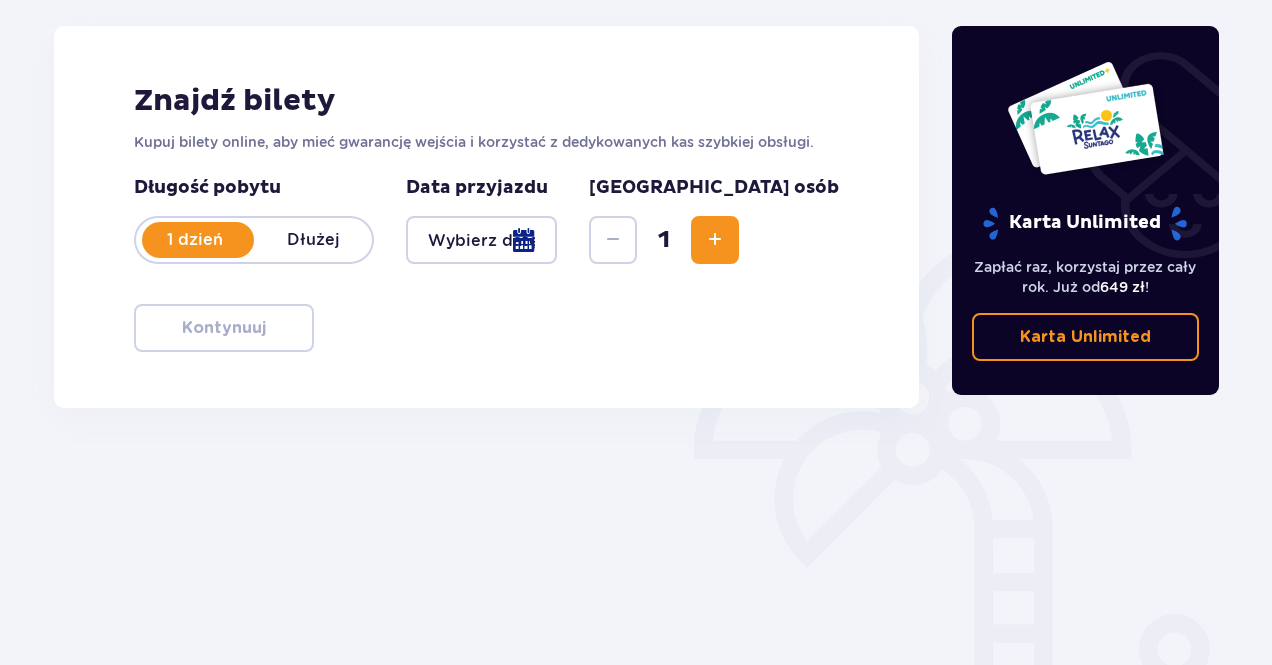 click at bounding box center [481, 240] 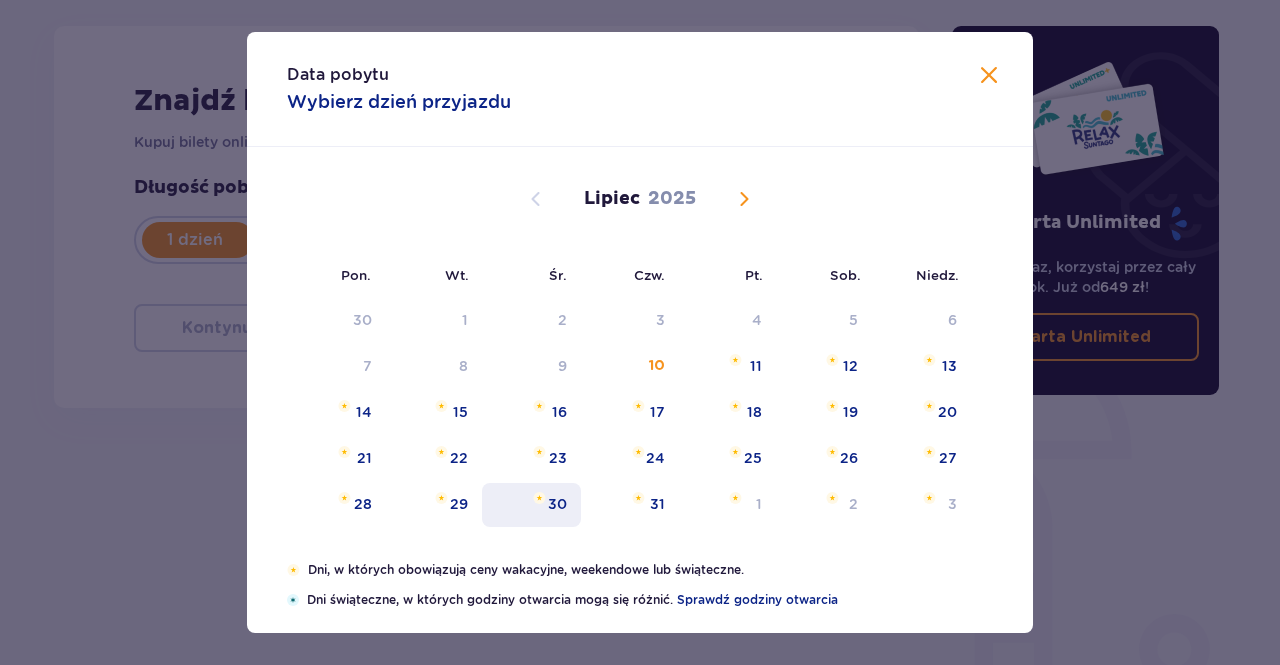 click on "30" at bounding box center [557, 504] 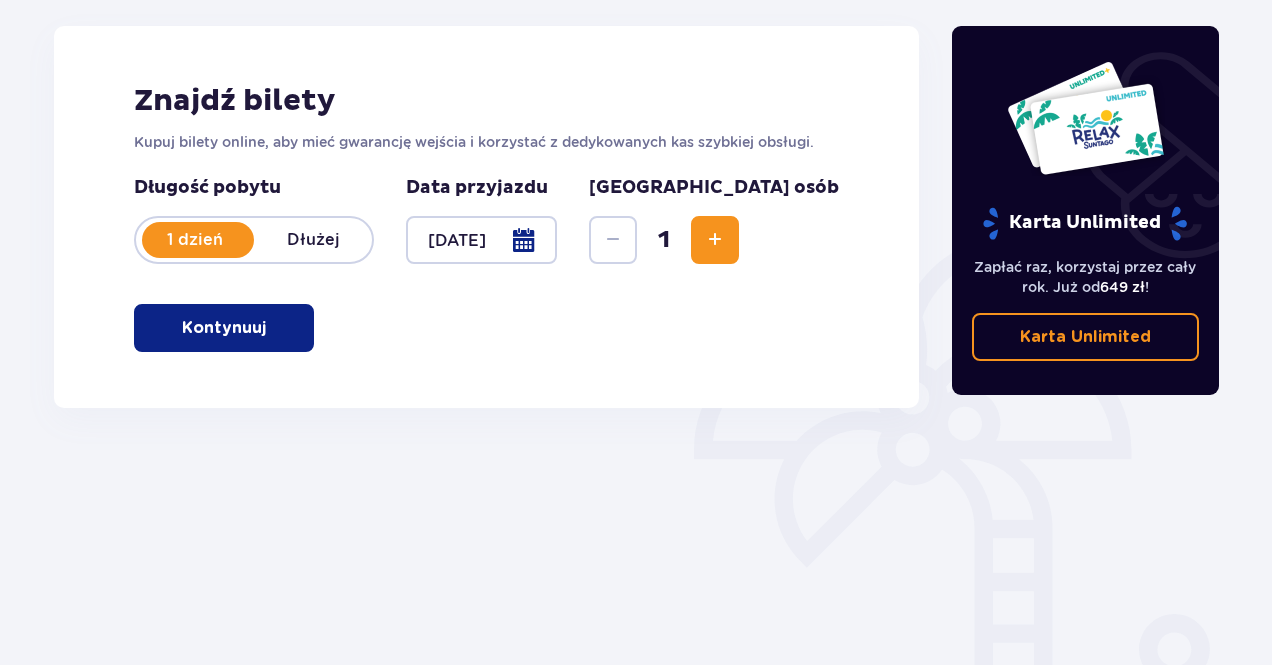 click at bounding box center [715, 240] 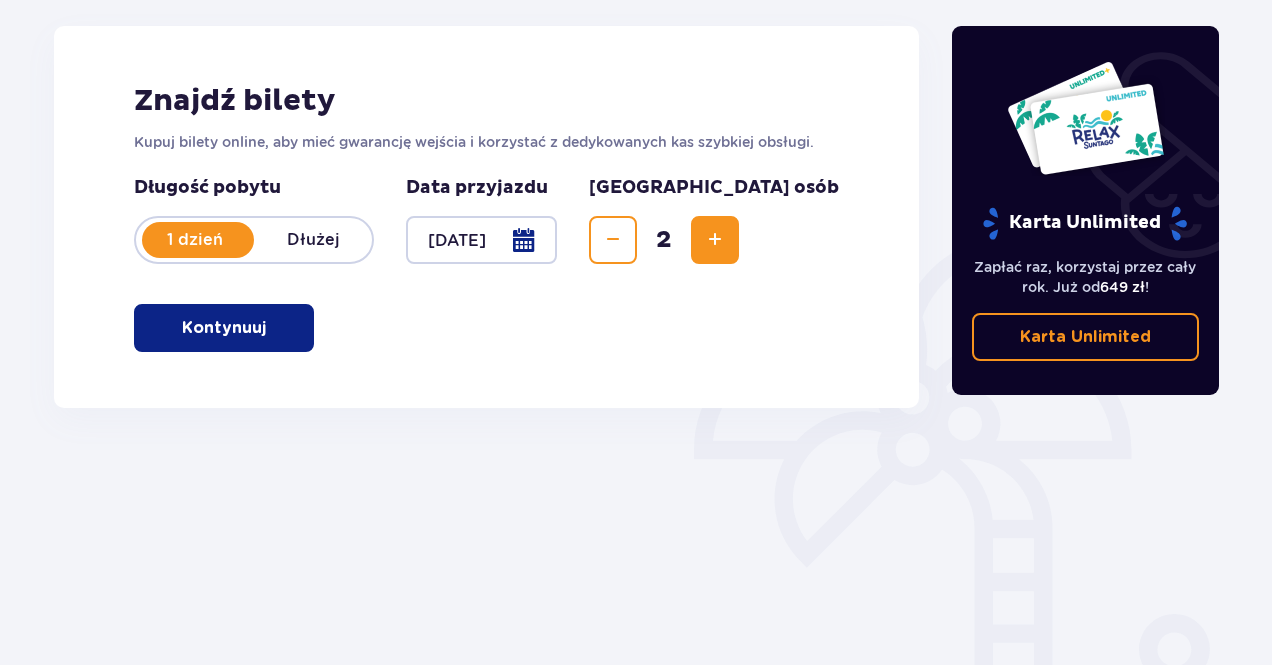click at bounding box center (715, 240) 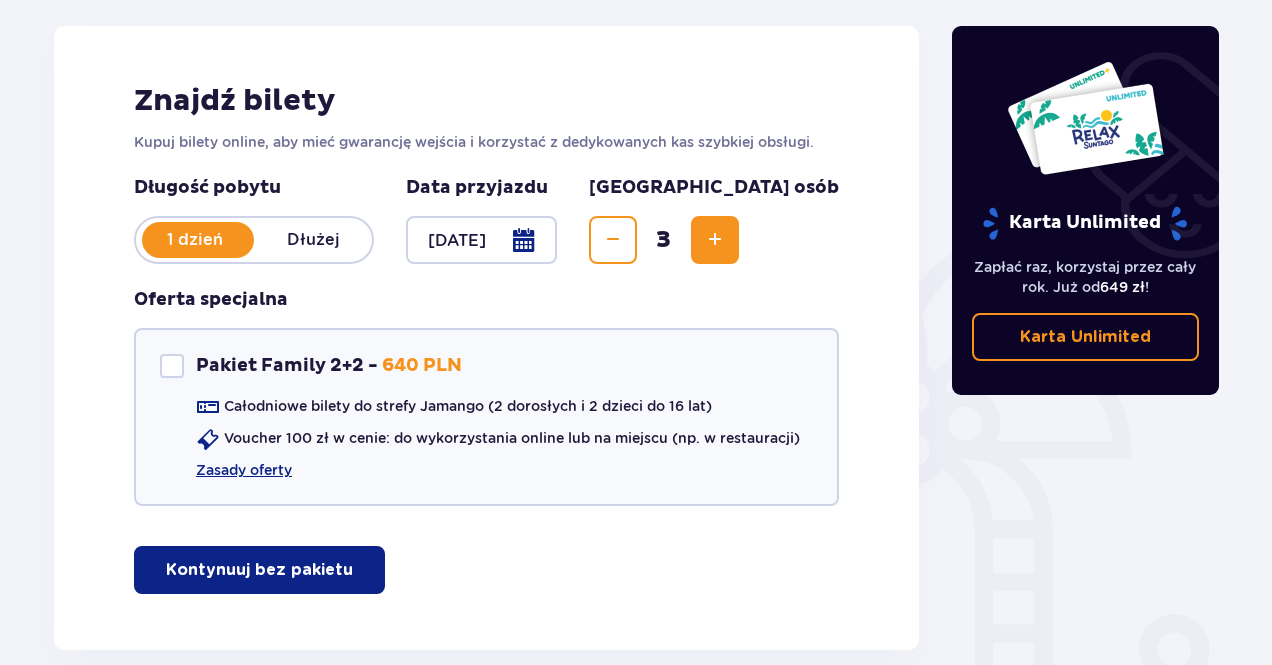 click at bounding box center [715, 240] 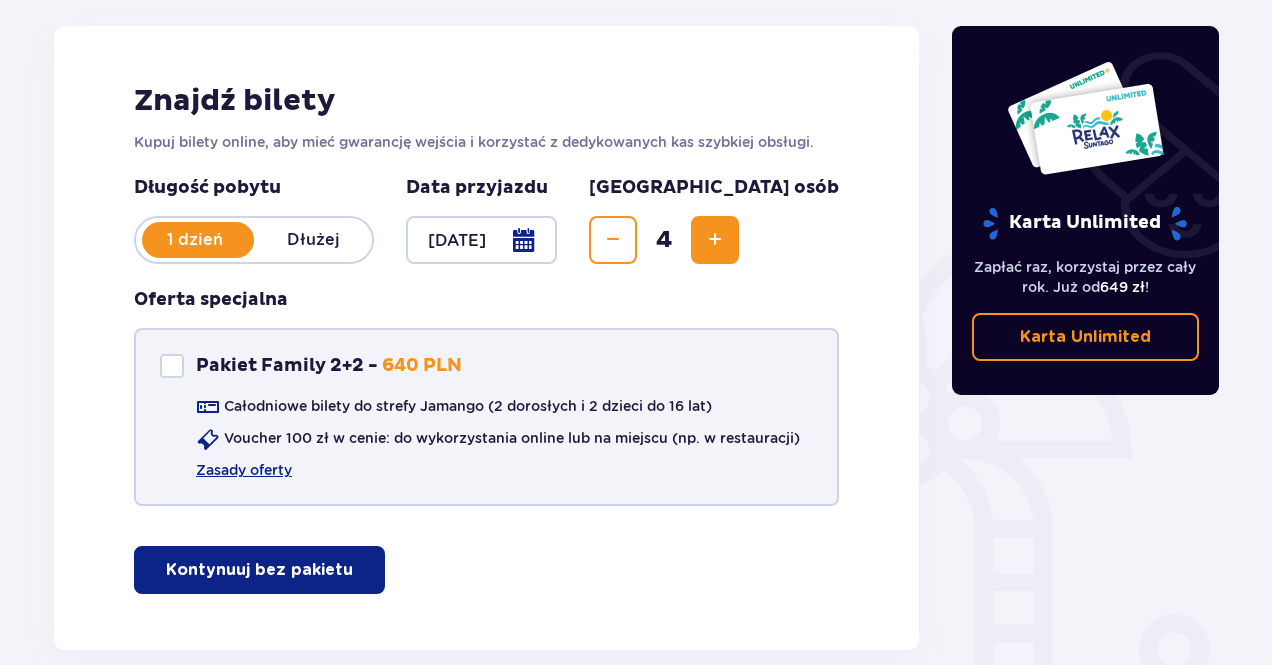 click at bounding box center (172, 366) 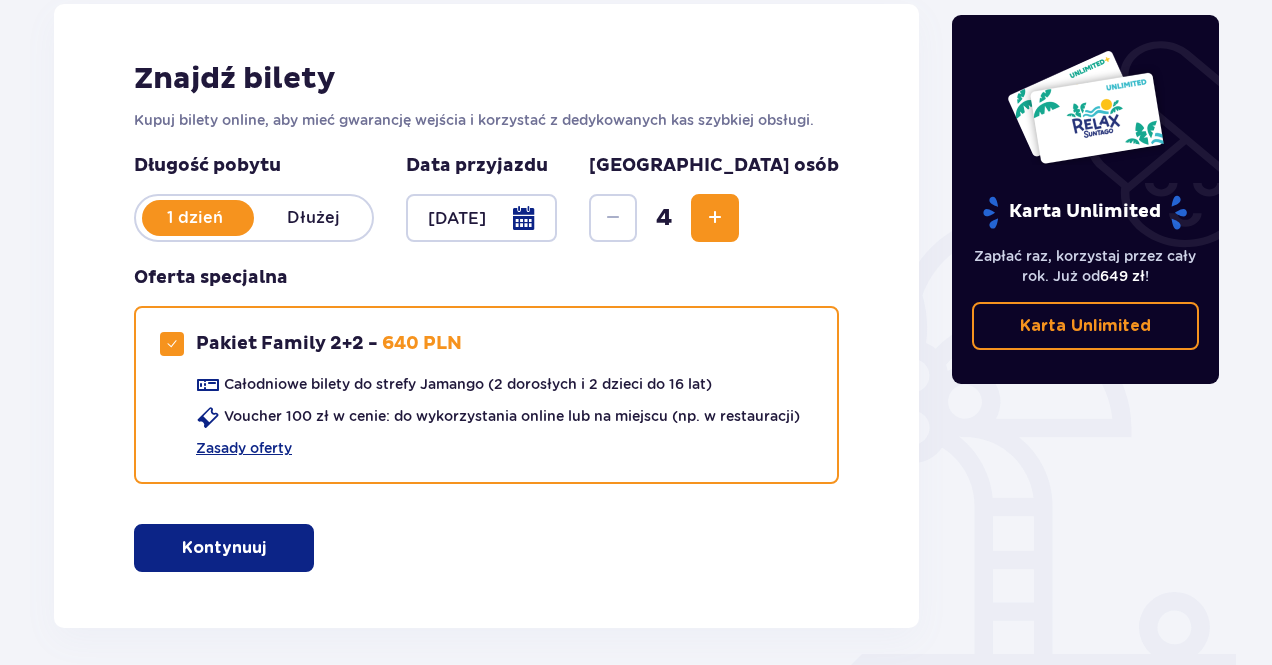 scroll, scrollTop: 364, scrollLeft: 0, axis: vertical 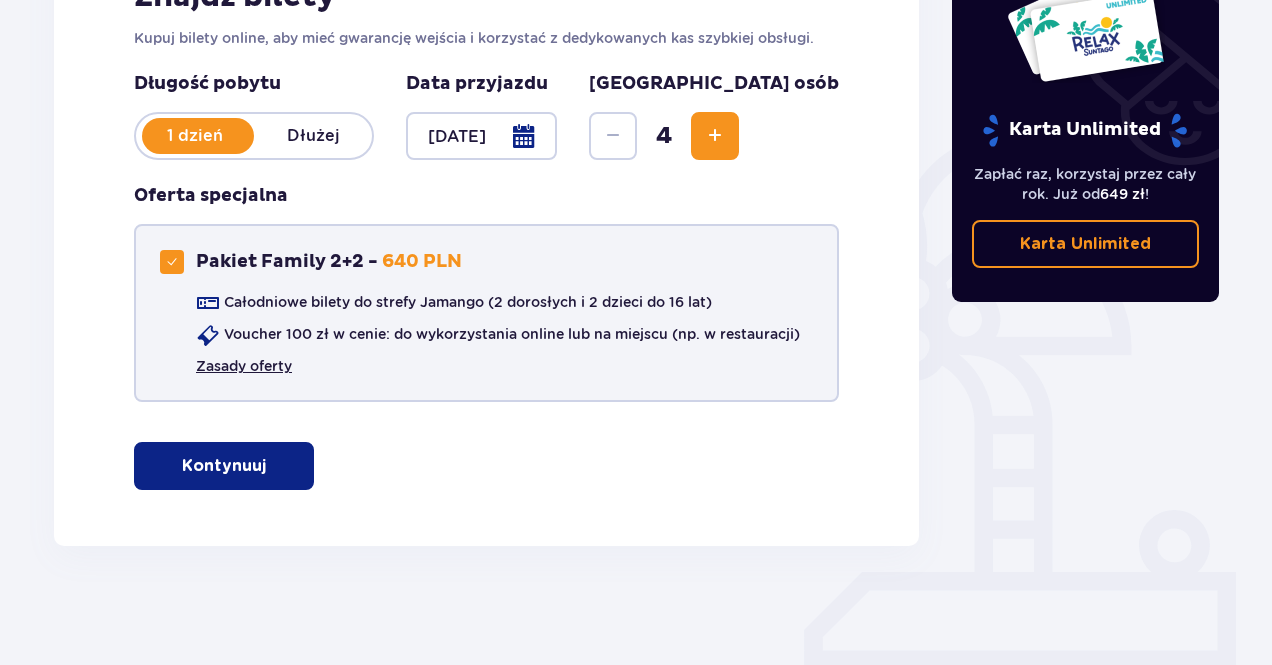 click on "Zasady oferty" at bounding box center (244, 366) 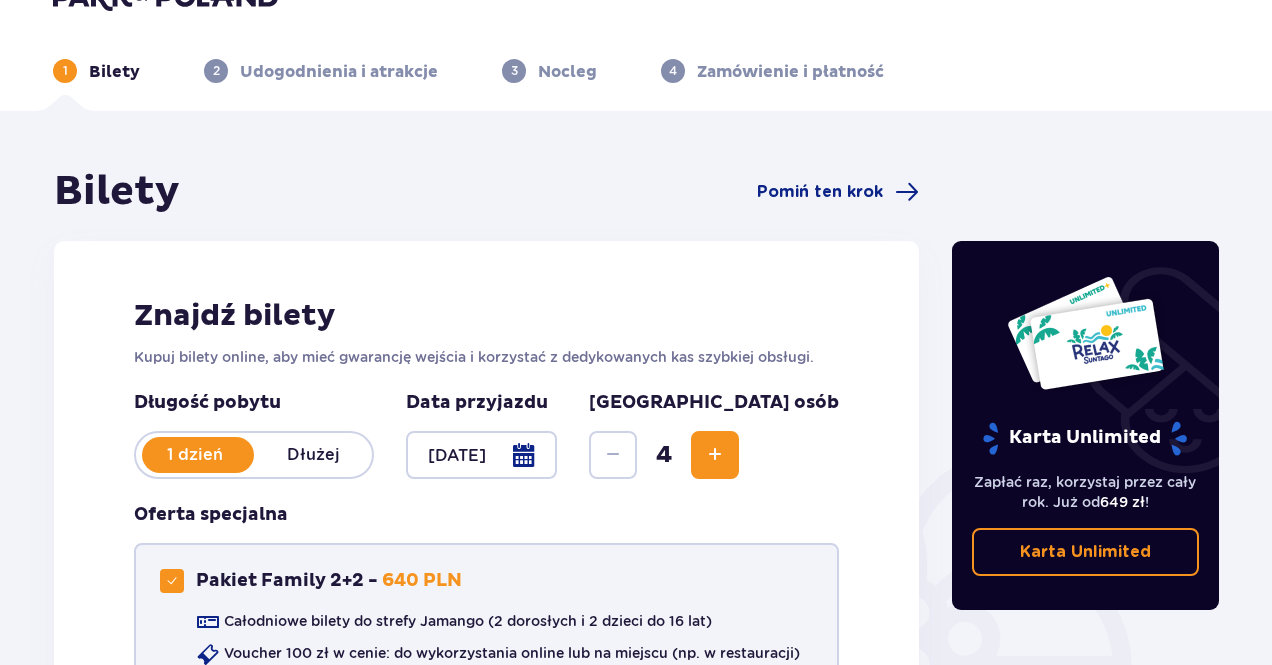 scroll, scrollTop: 43, scrollLeft: 0, axis: vertical 